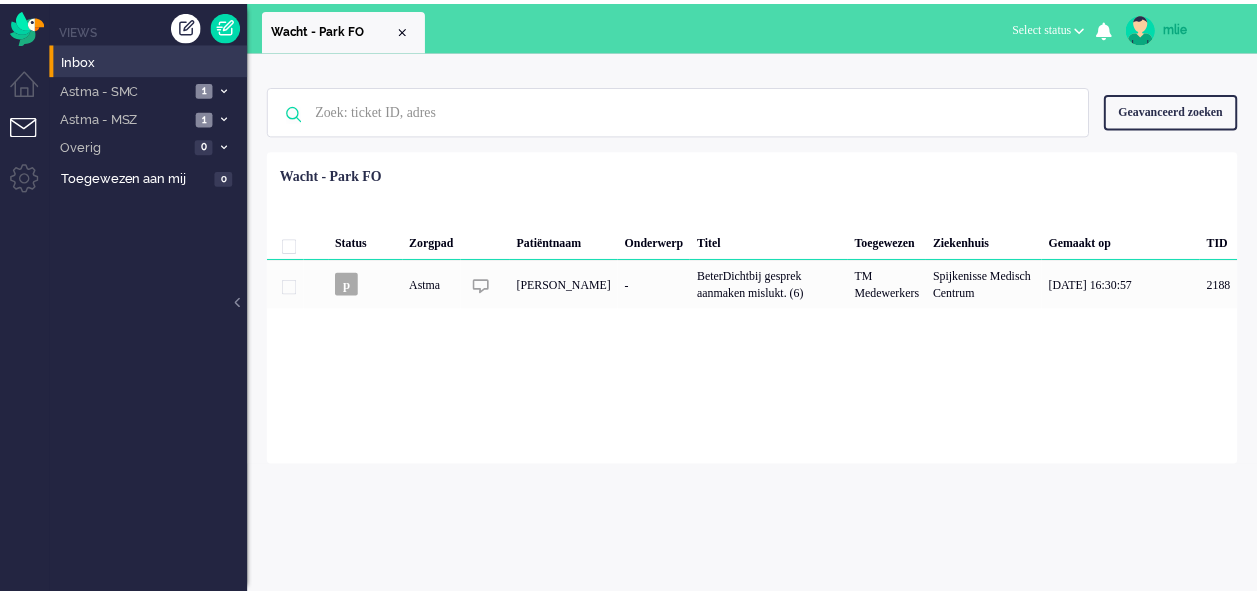 scroll, scrollTop: 0, scrollLeft: 0, axis: both 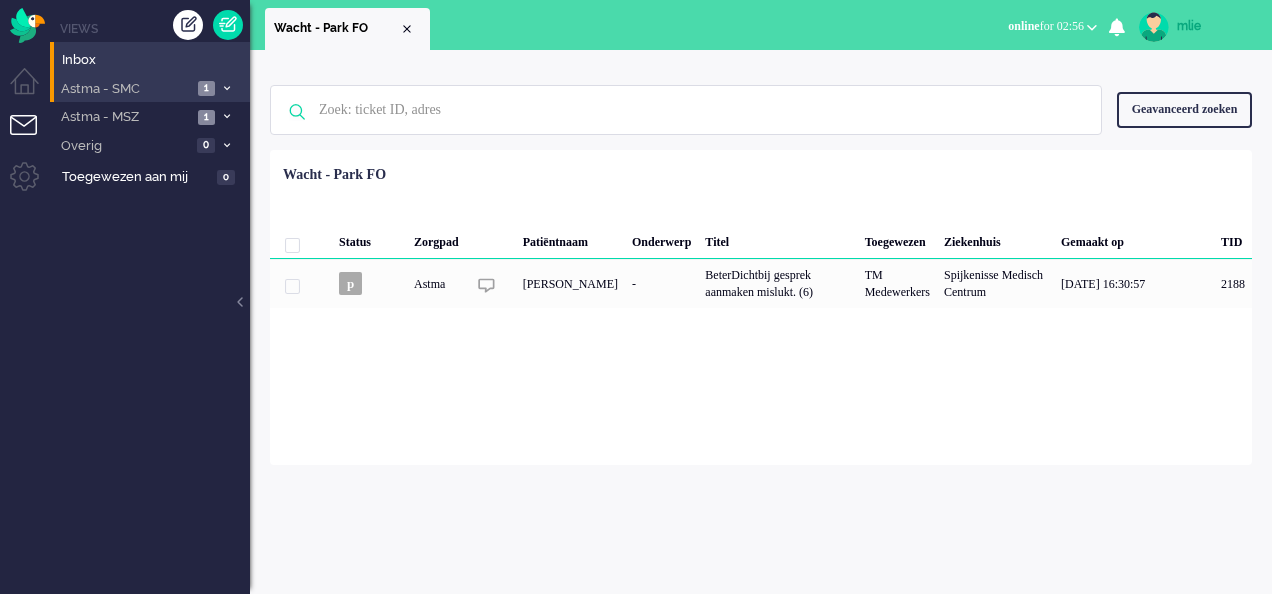 click on "Astma - SMC
1" at bounding box center (150, 88) 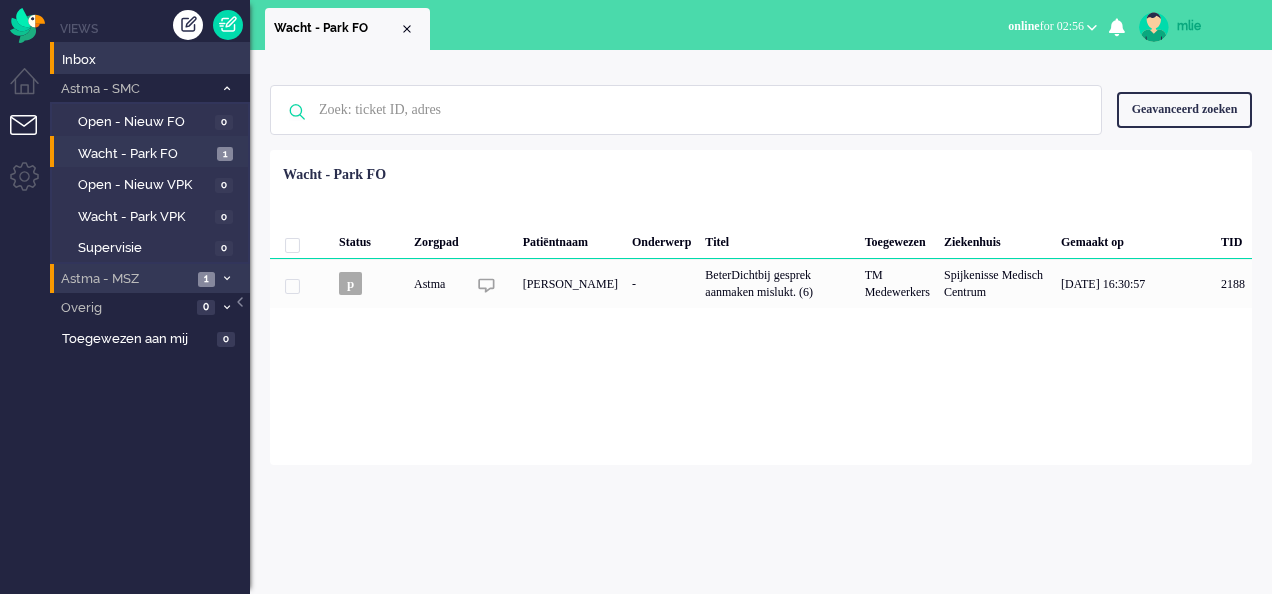 click at bounding box center [226, 279] 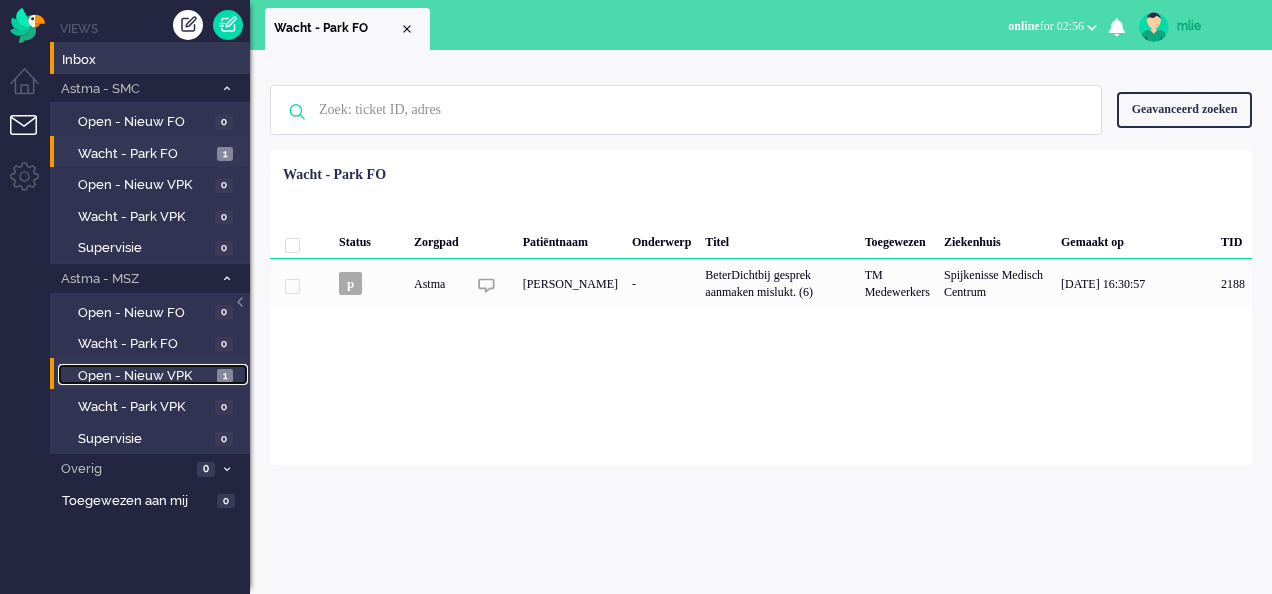click on "Open - Nieuw VPK" at bounding box center (145, 376) 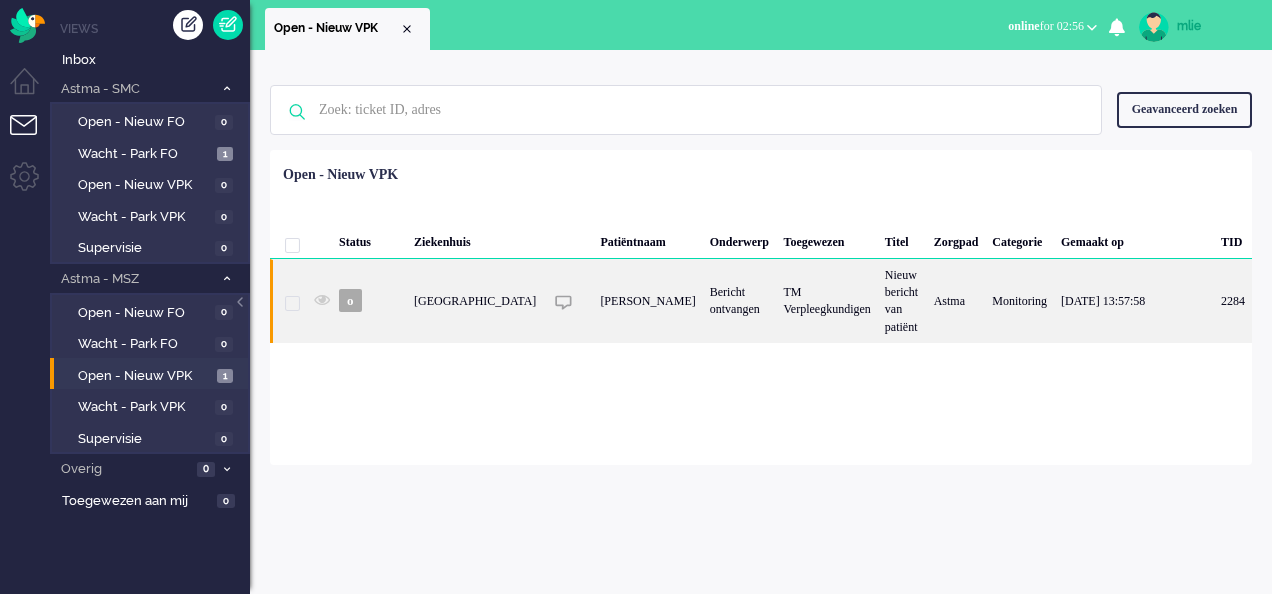 click on "TM Verpleegkundigen" 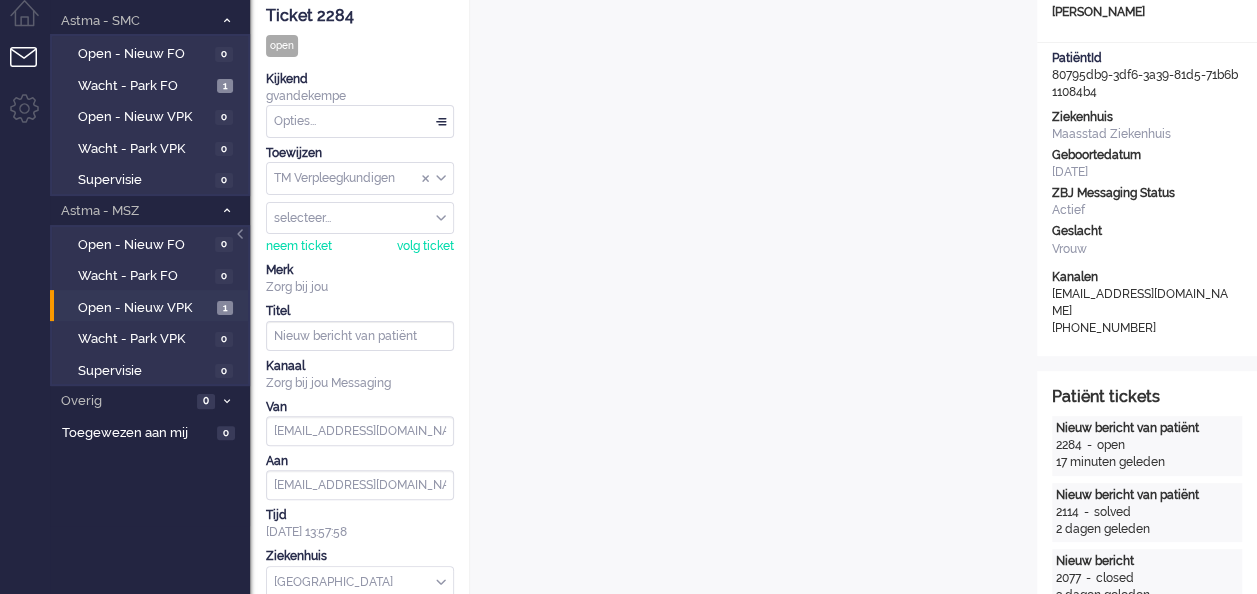 scroll, scrollTop: 0, scrollLeft: 0, axis: both 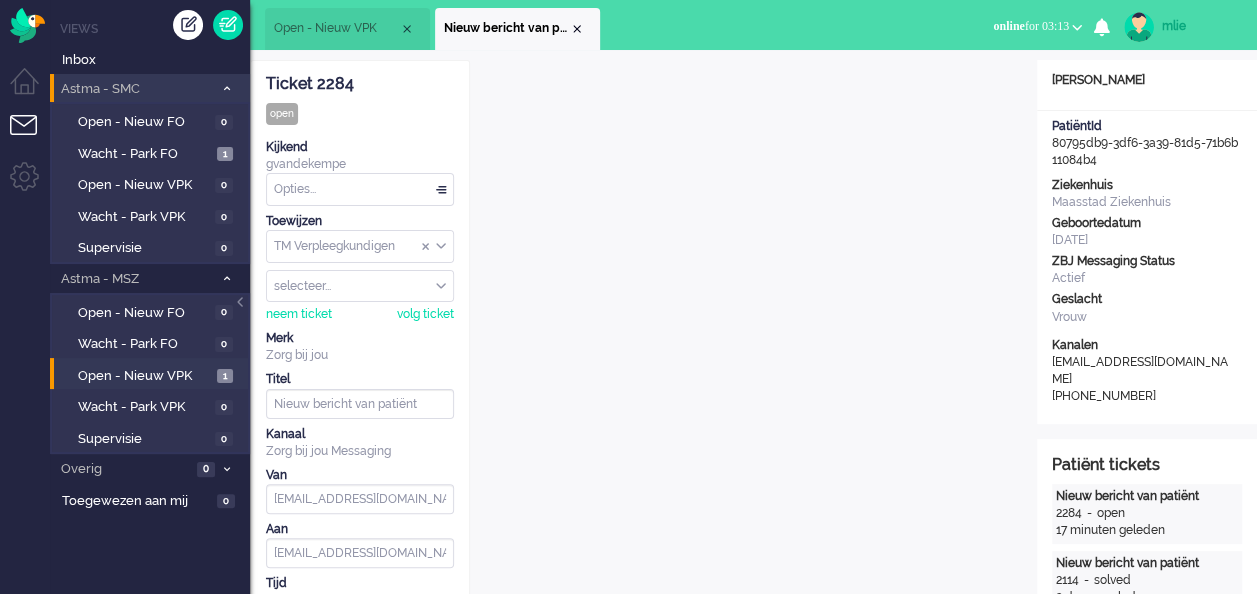 click on "Astma - SMC
1" at bounding box center (150, 88) 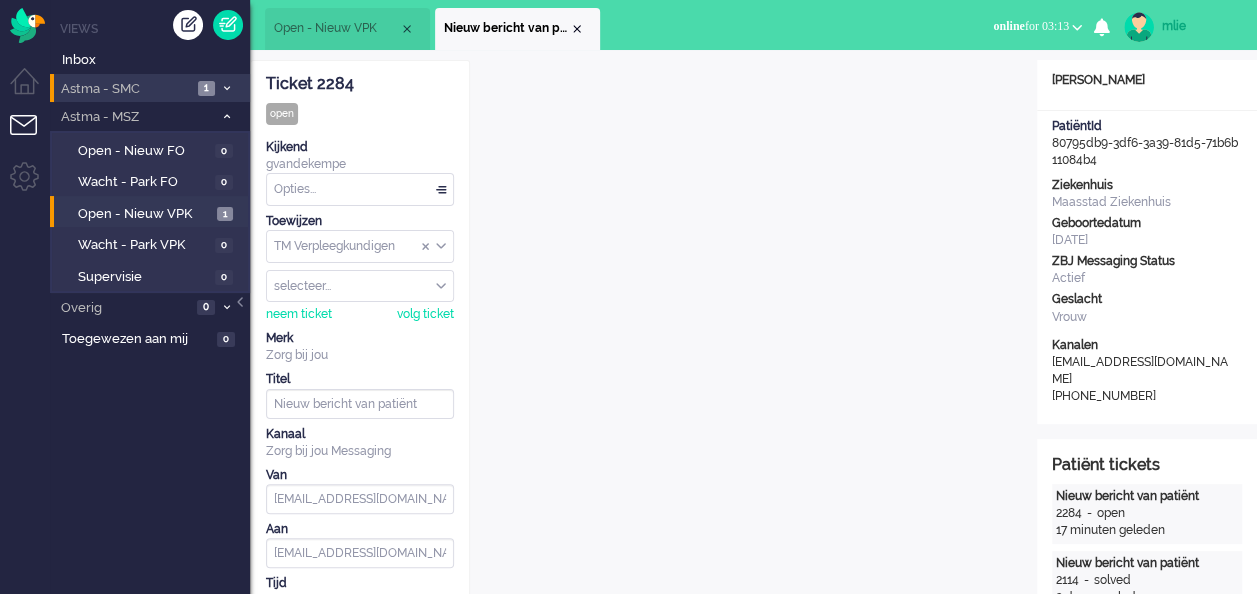 click on "Astma - SMC
1" at bounding box center [150, 88] 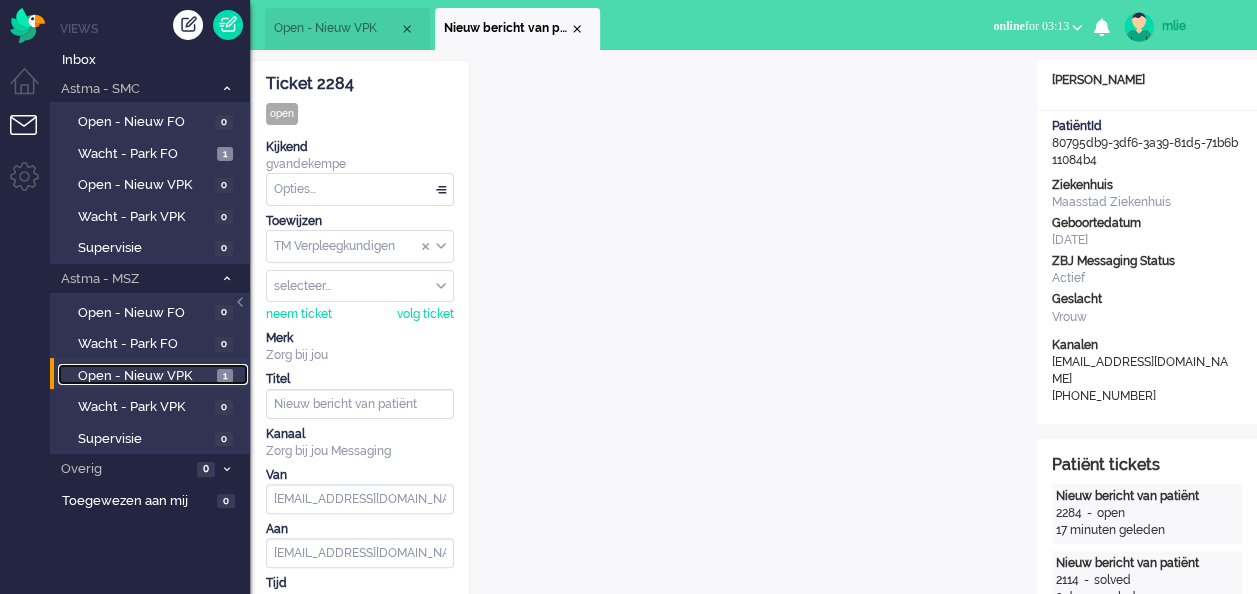 click on "Open - Nieuw VPK" at bounding box center (145, 376) 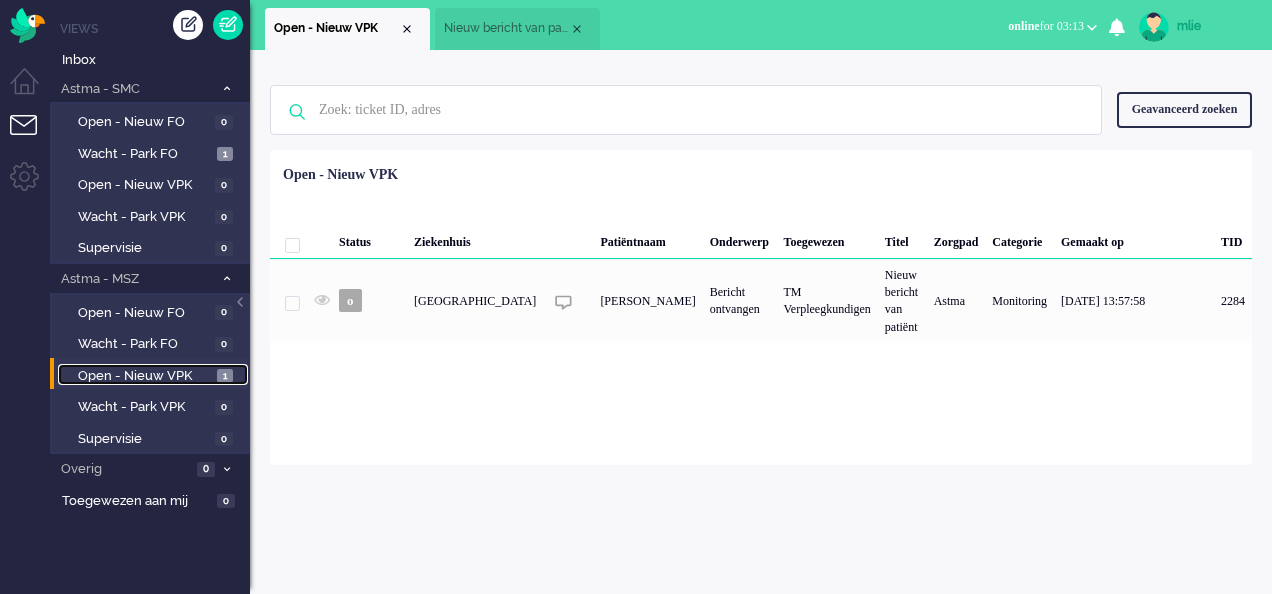 click on "Nieuw bericht van patiënt" at bounding box center (517, 29) 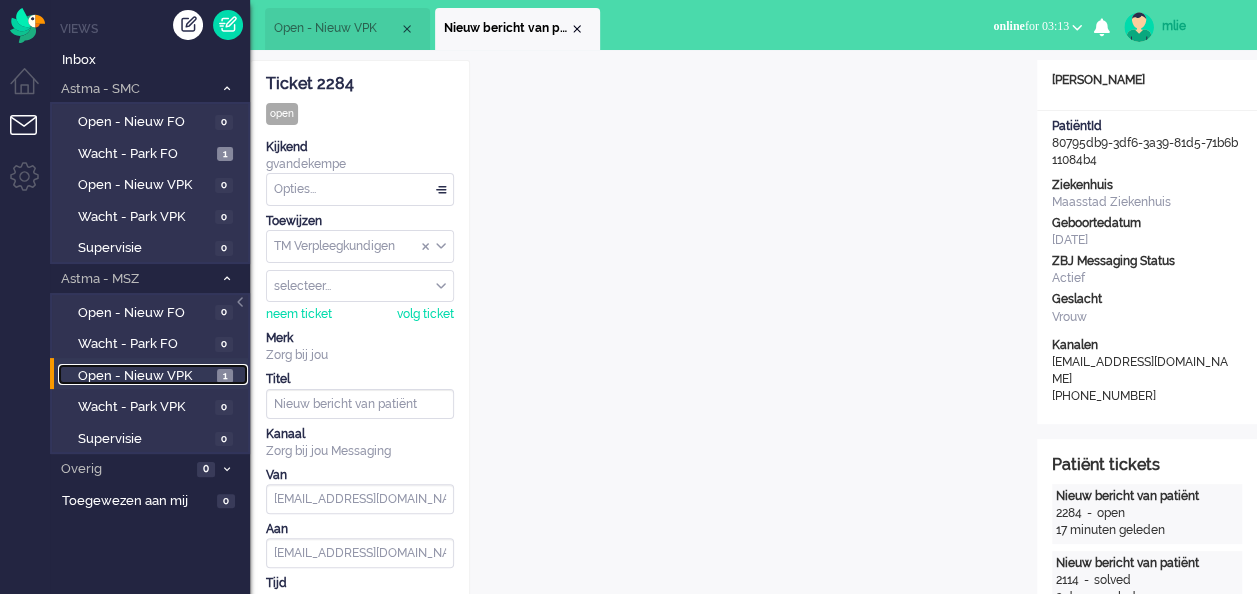 click on "Open - Nieuw VPK" at bounding box center [145, 376] 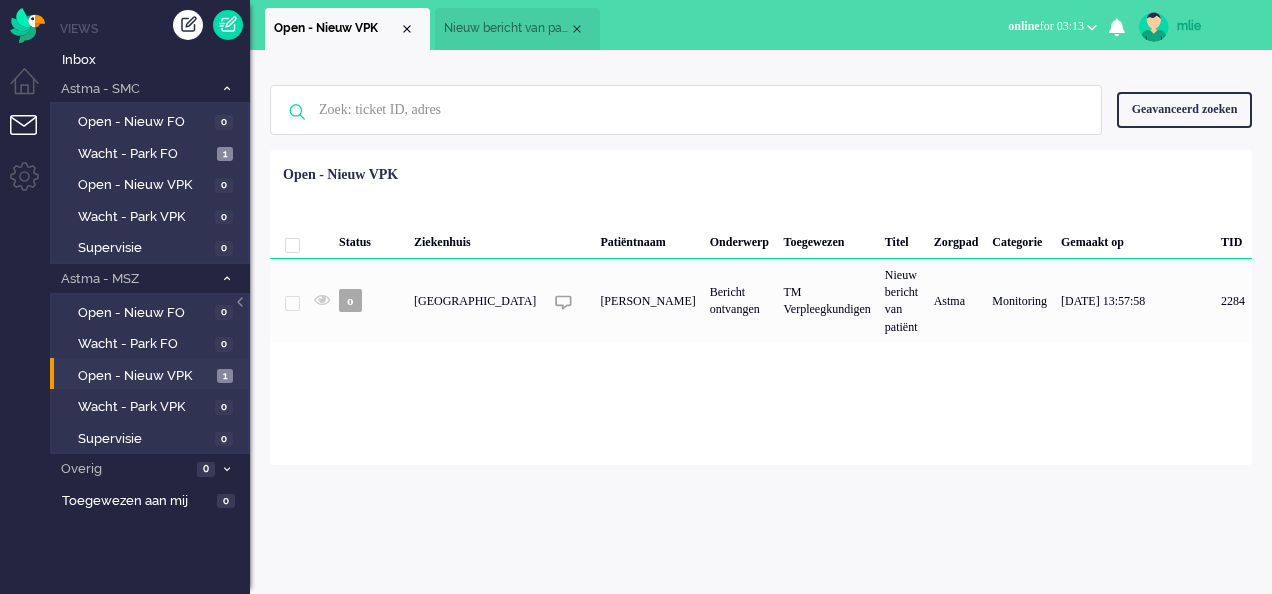 click on "Bericht ontvangen" 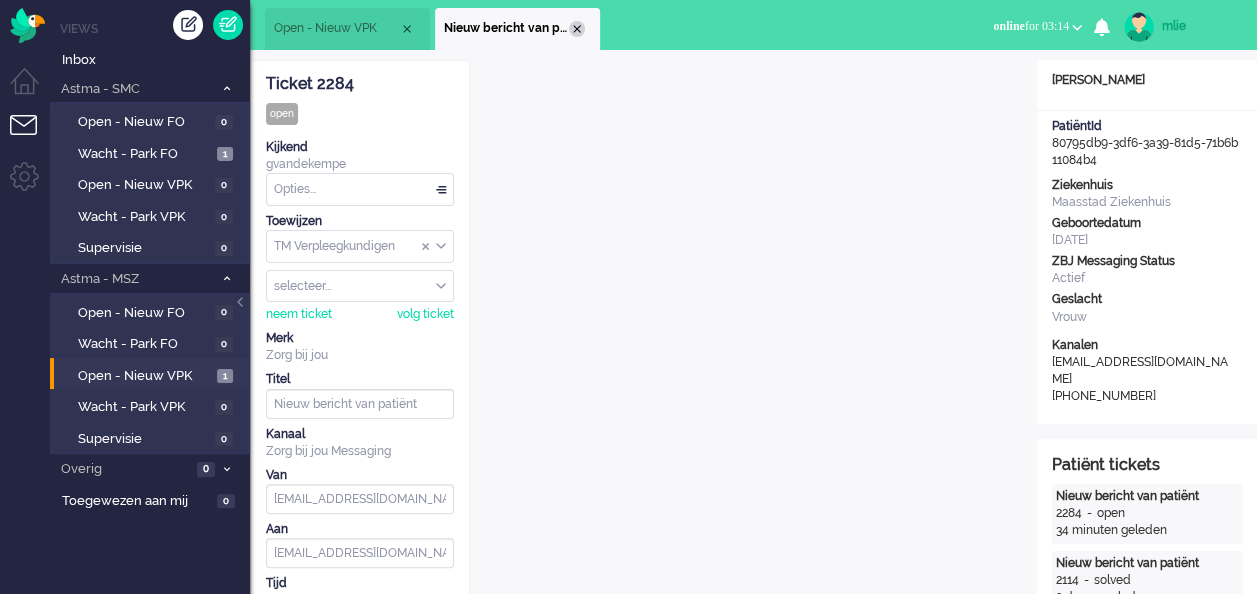 click at bounding box center (577, 29) 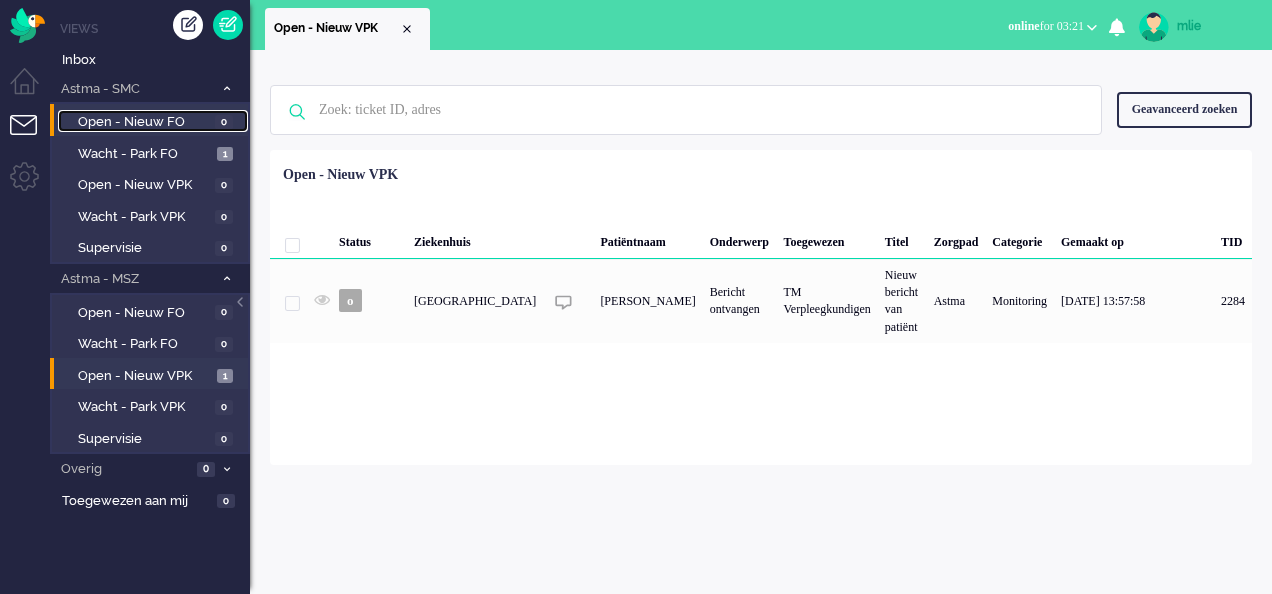 click on "0" at bounding box center [224, 122] 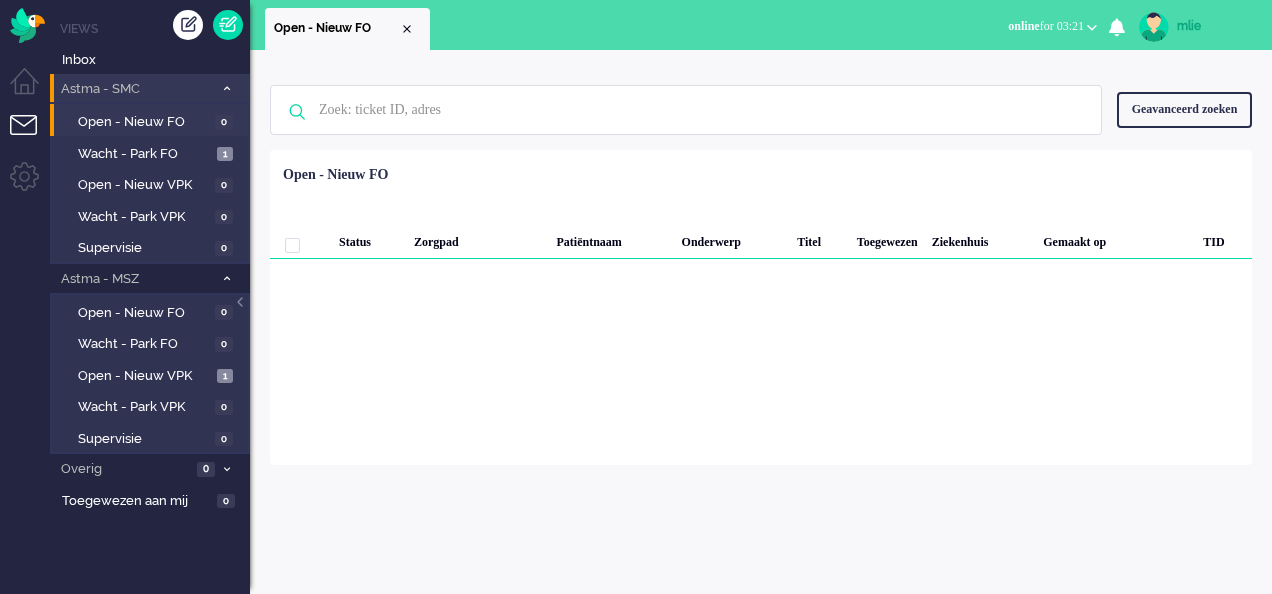 click on "Astma - SMC
1" at bounding box center [150, 88] 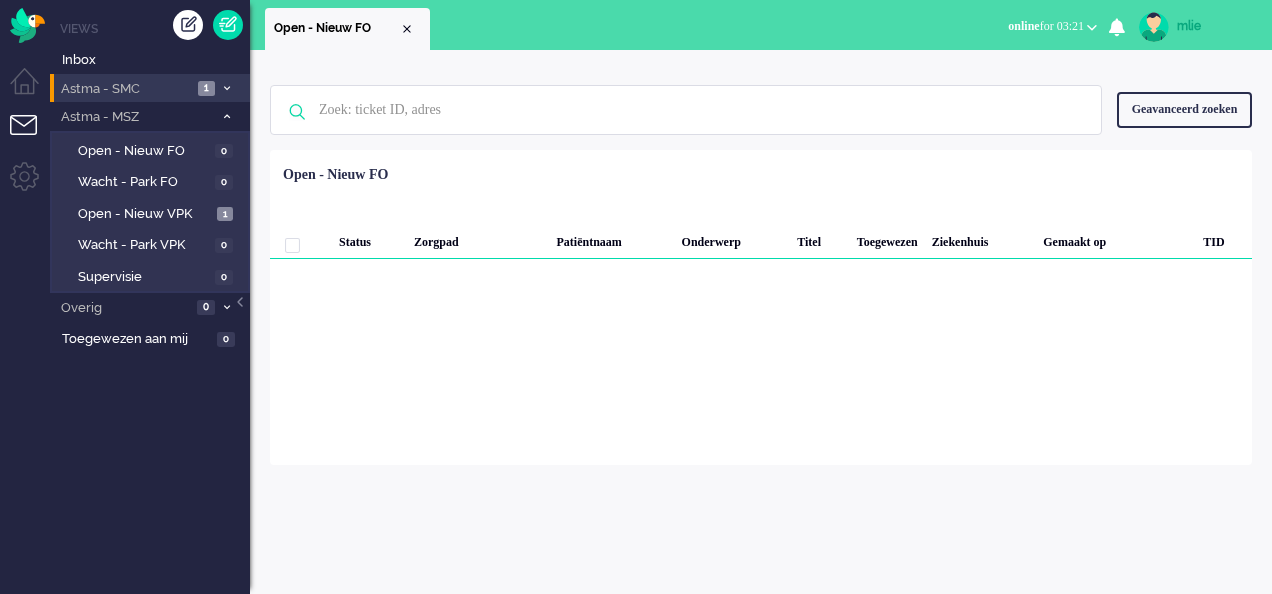 click at bounding box center [226, 88] 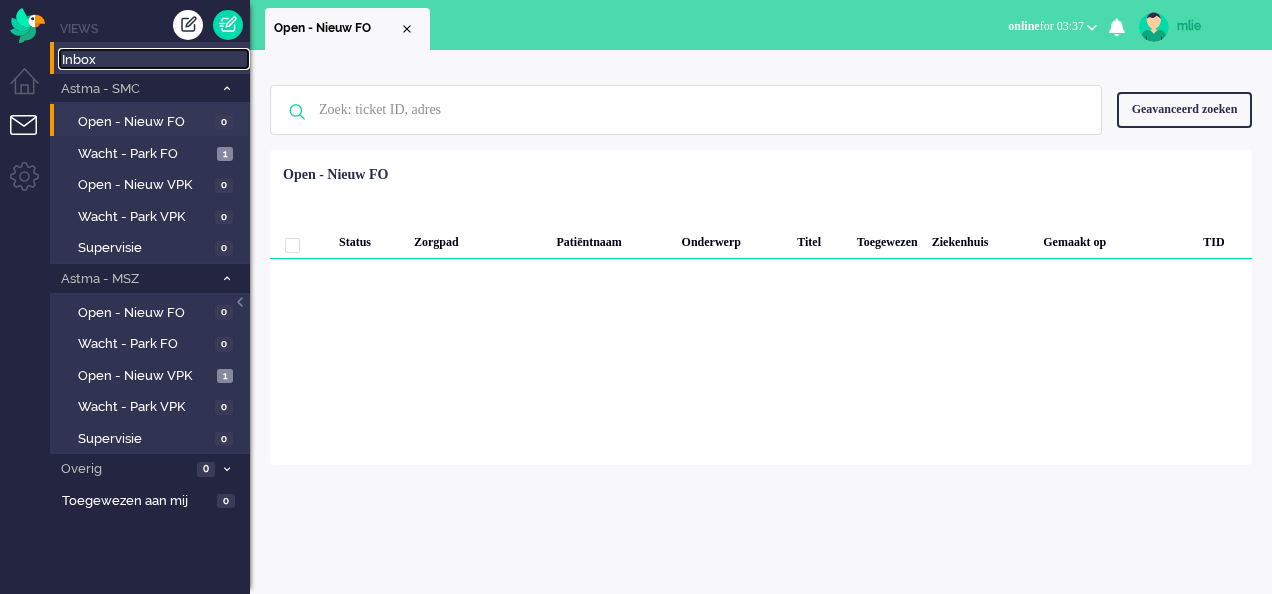 click on "Inbox" at bounding box center (156, 60) 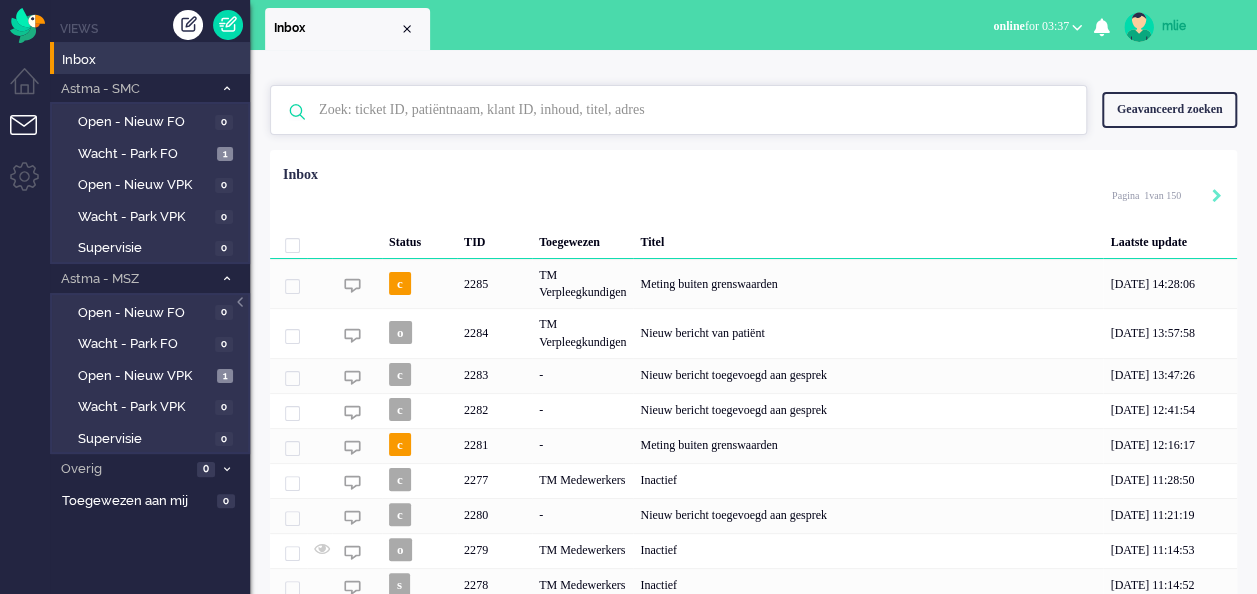 click at bounding box center (681, 110) 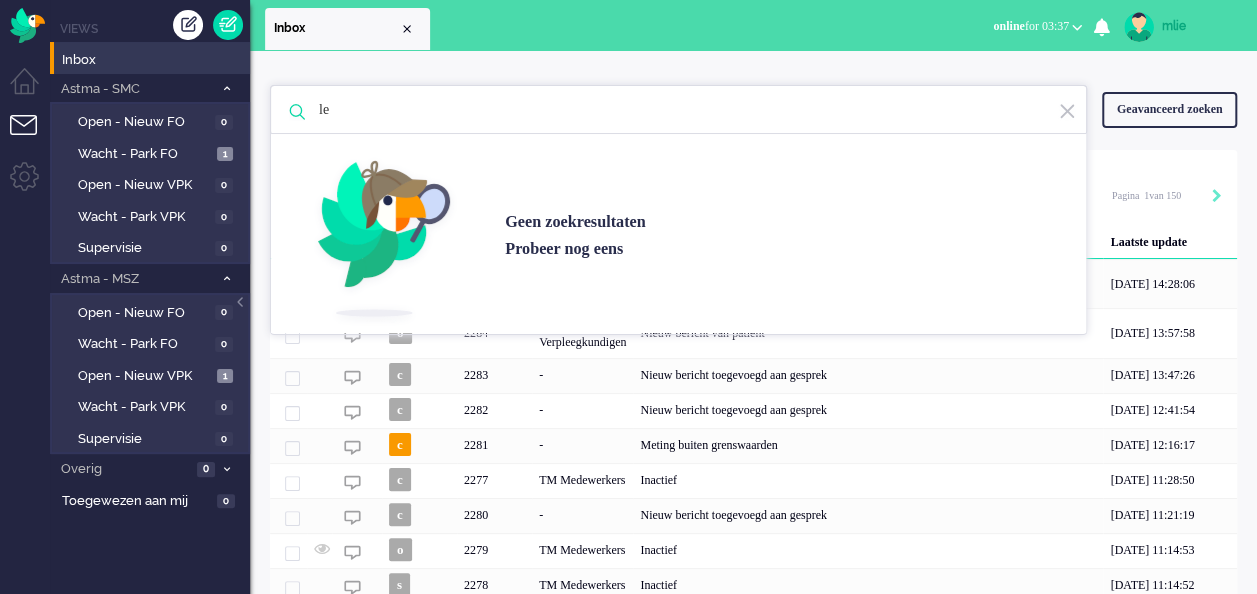 type on "l" 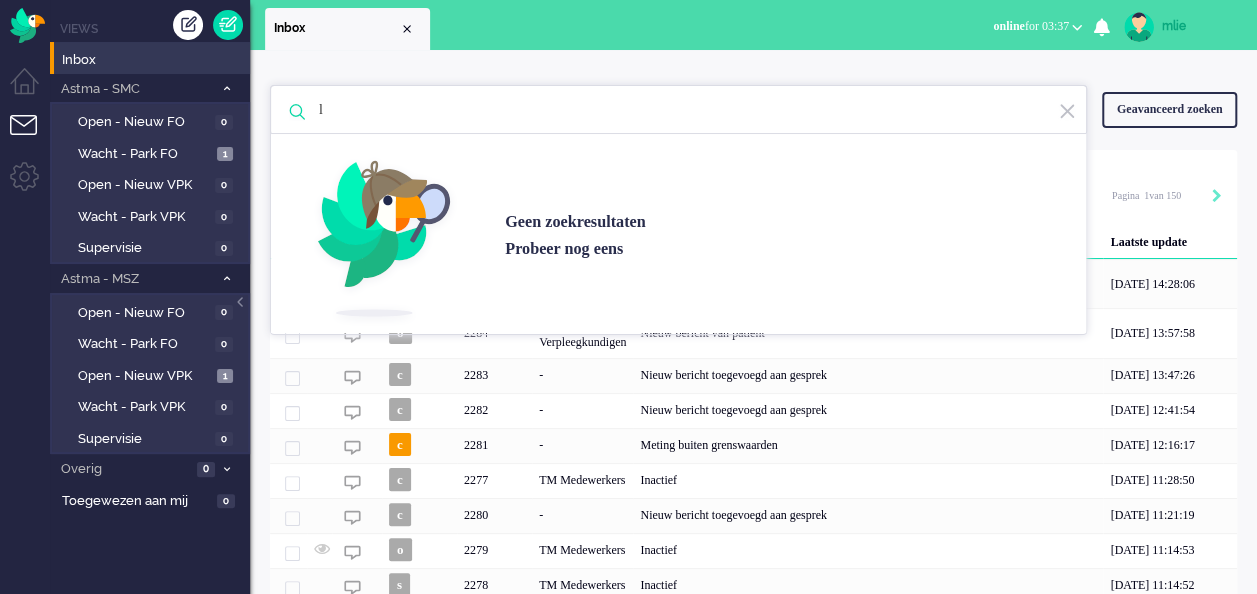 type 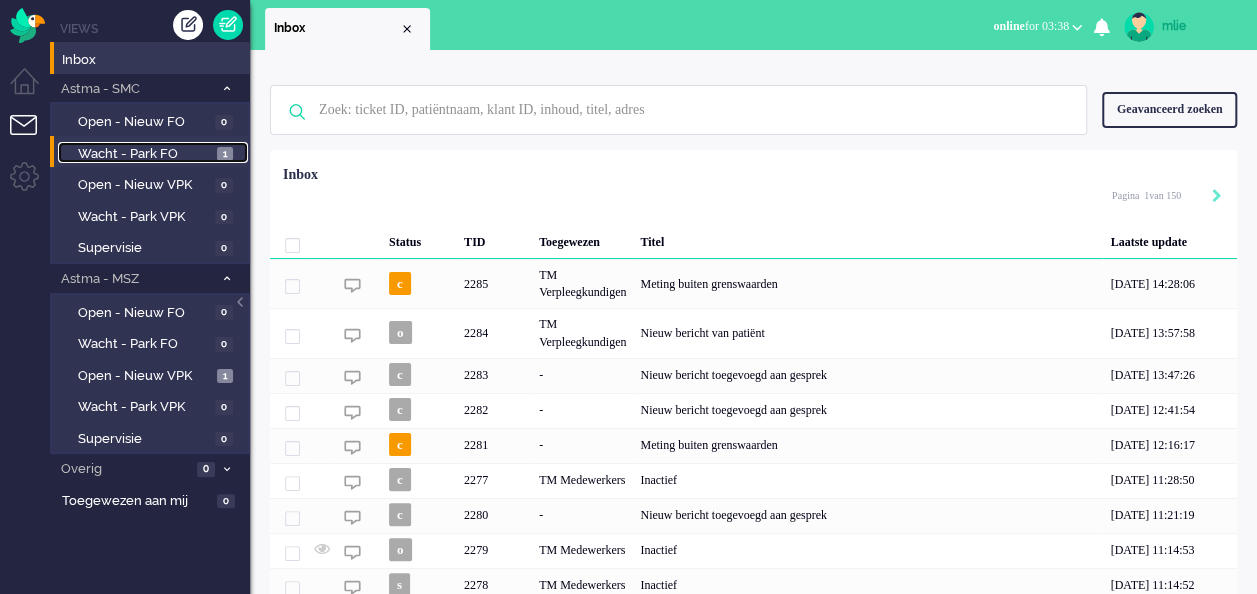 click on "Wacht - Park FO" at bounding box center [145, 154] 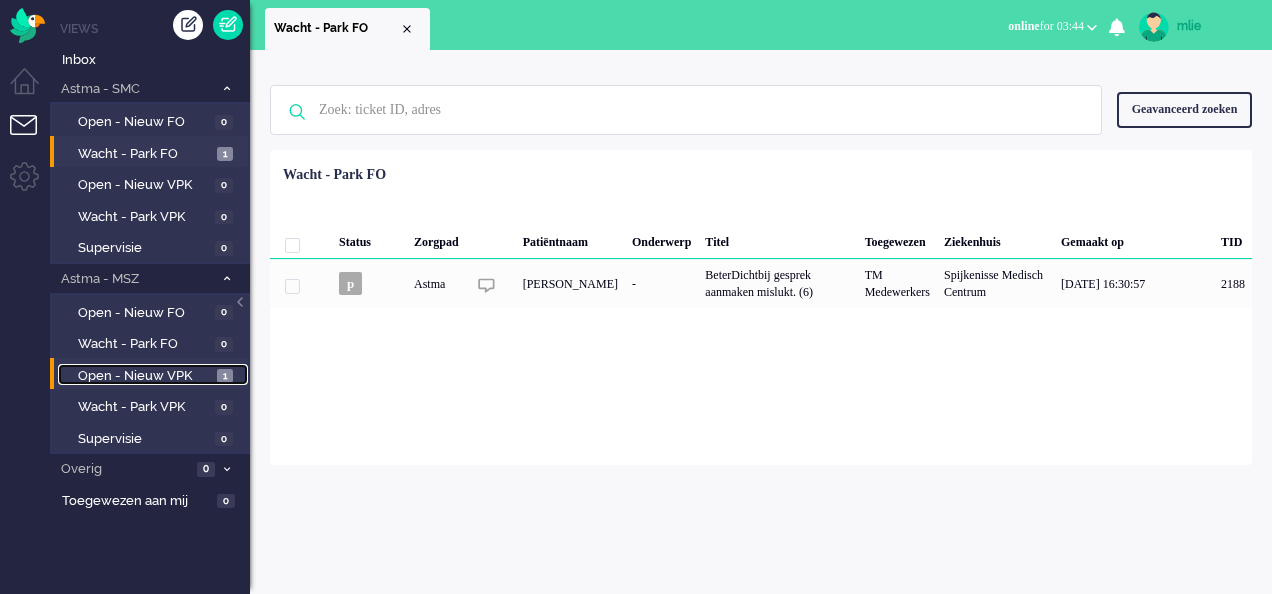 click on "Open - Nieuw VPK" at bounding box center (145, 376) 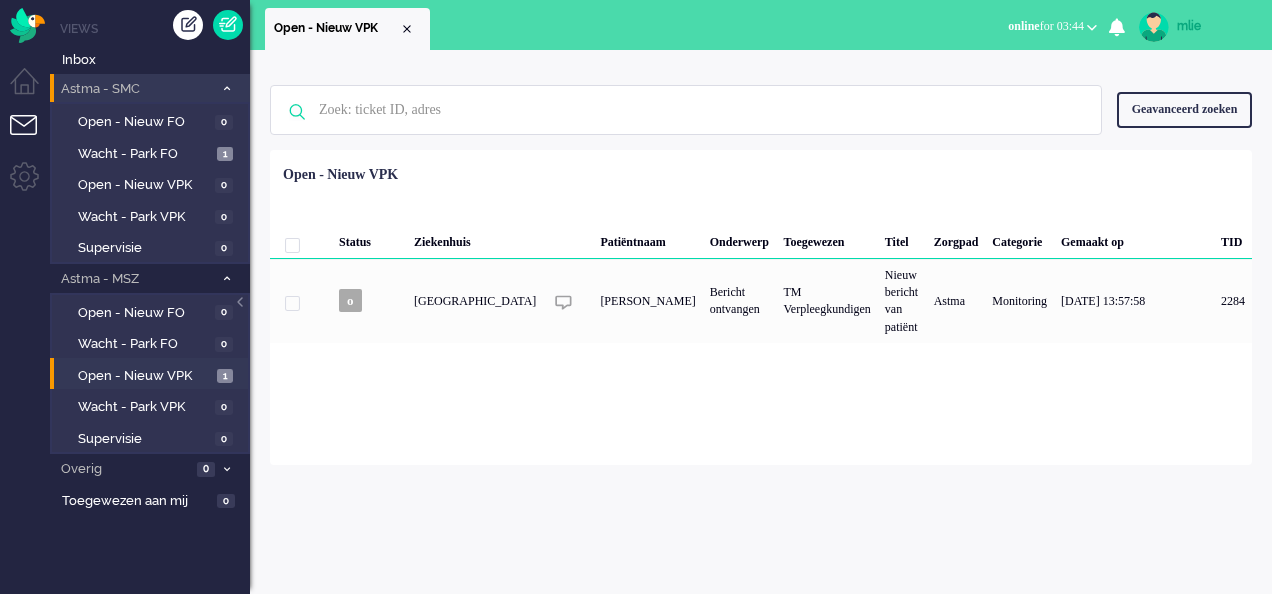 click at bounding box center (227, 88) 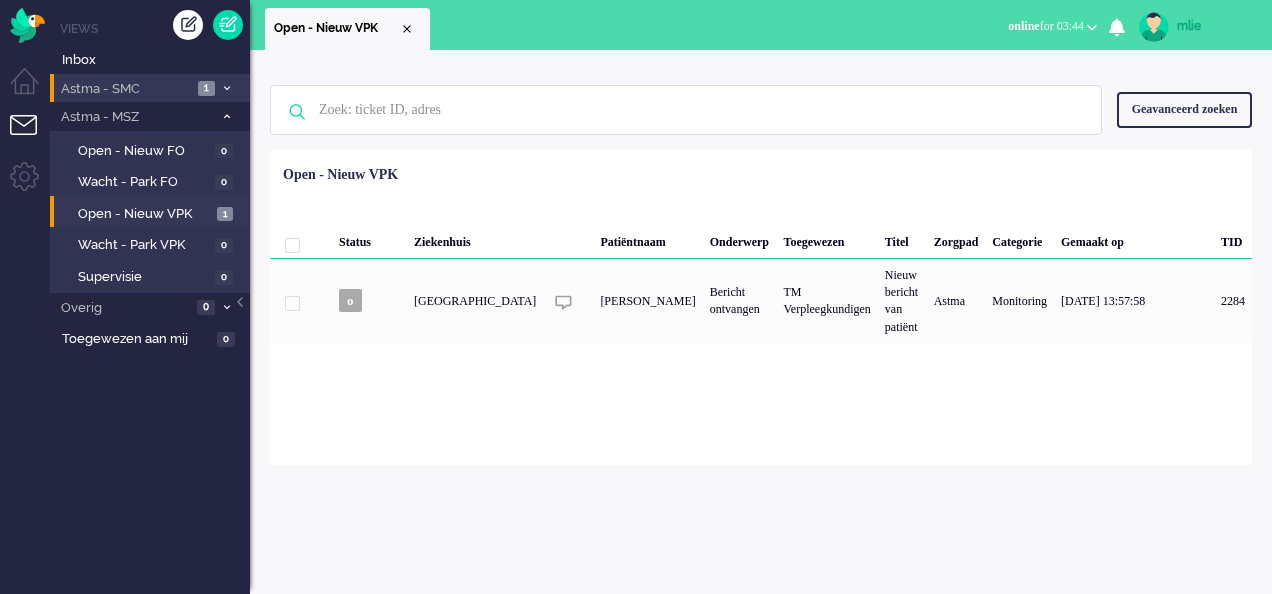 click at bounding box center (226, 88) 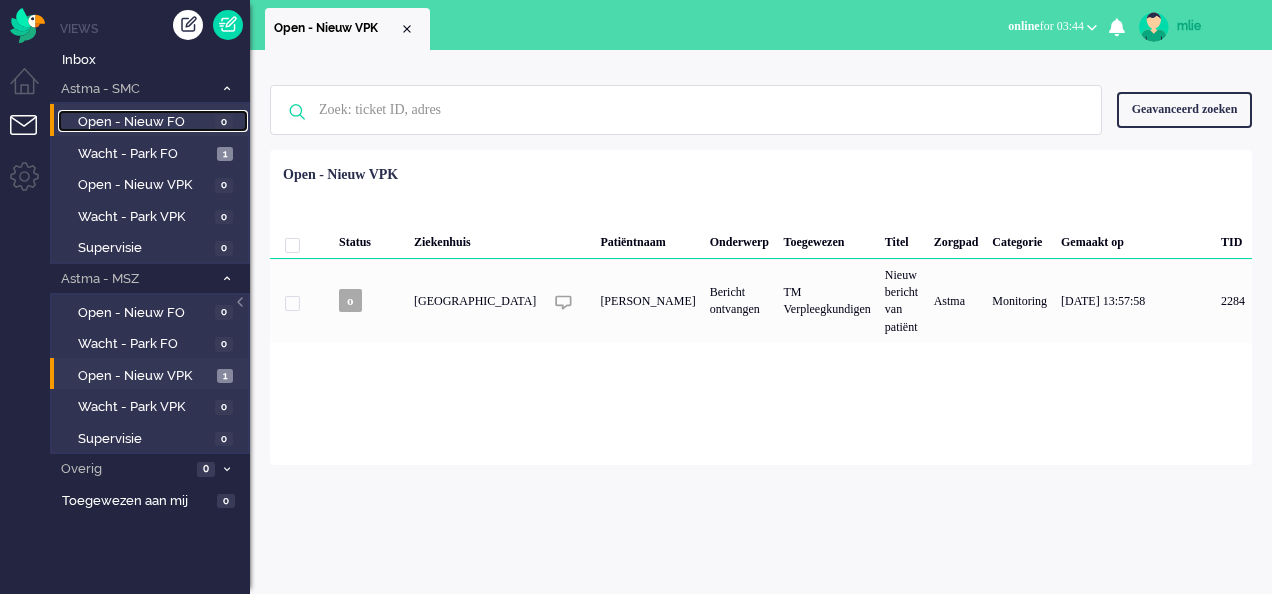 click on "0" at bounding box center (224, 122) 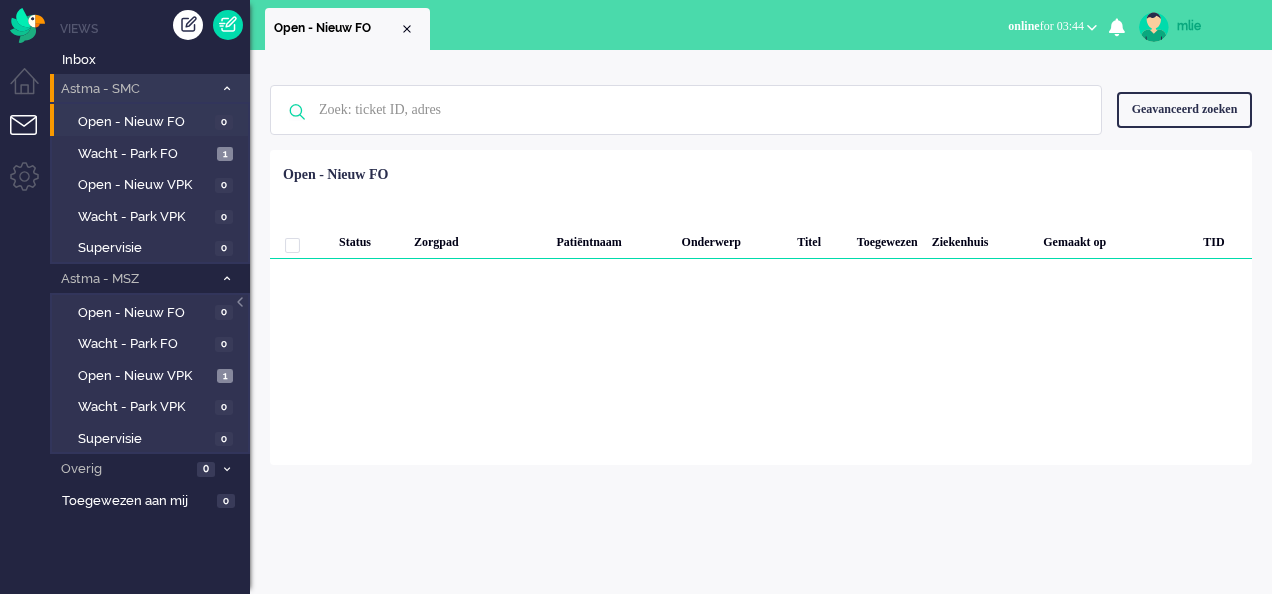click at bounding box center [227, 88] 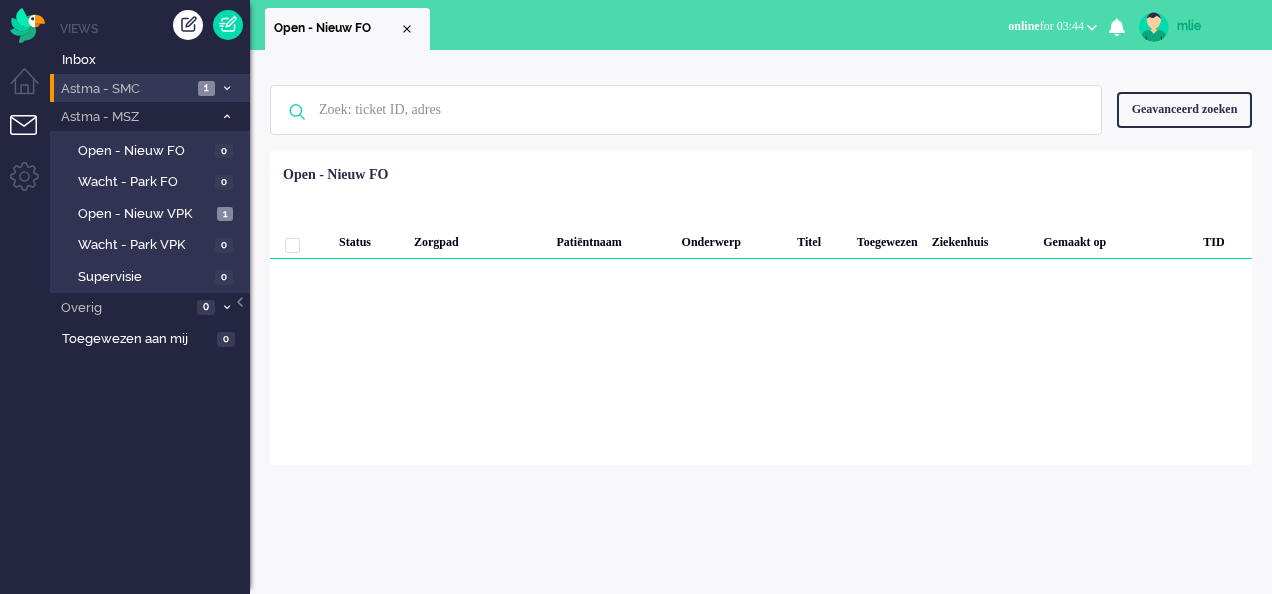 click on "Astma - SMC
1" at bounding box center (150, 88) 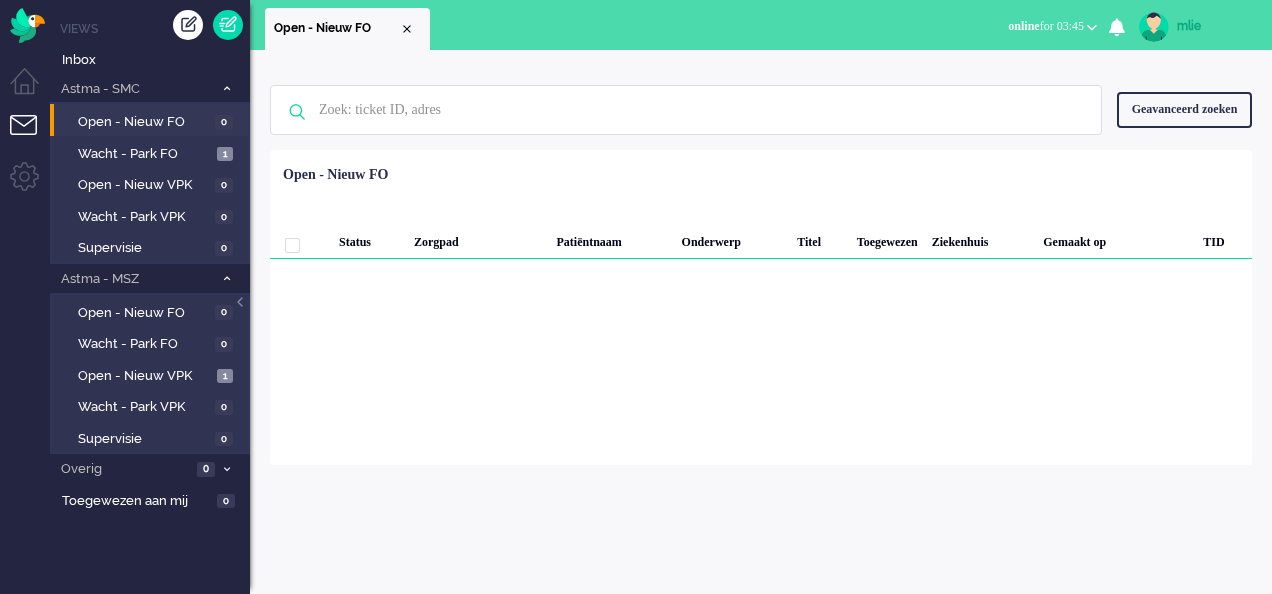 click on "mlie" at bounding box center (1214, 26) 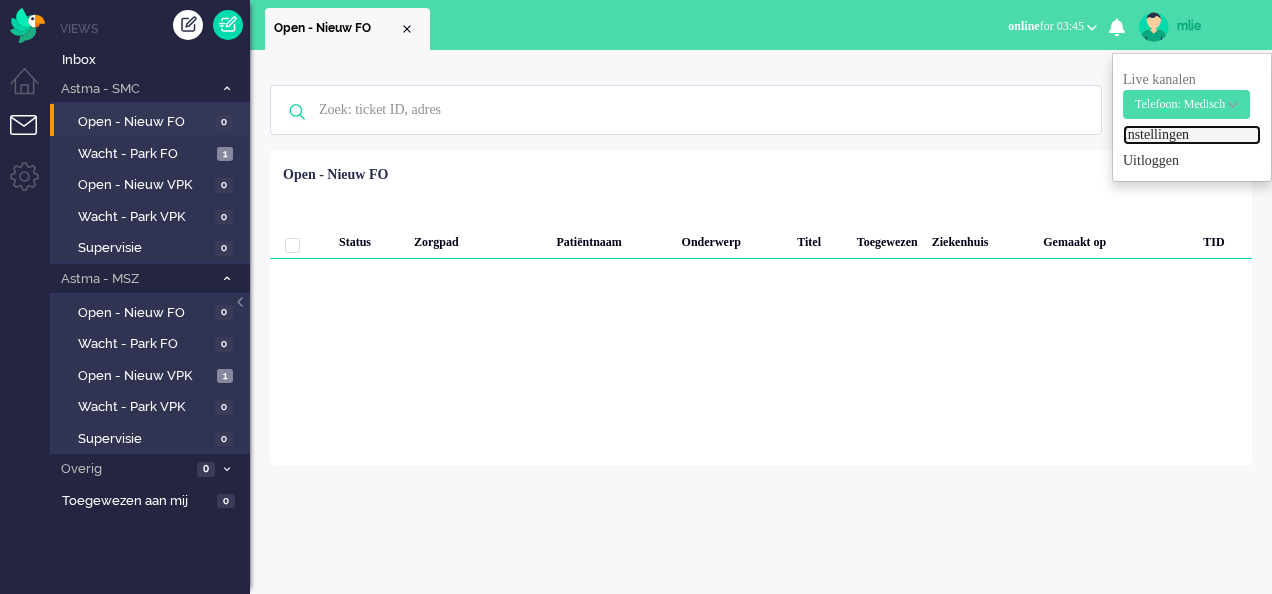 click on "Instellingen" at bounding box center (1192, 135) 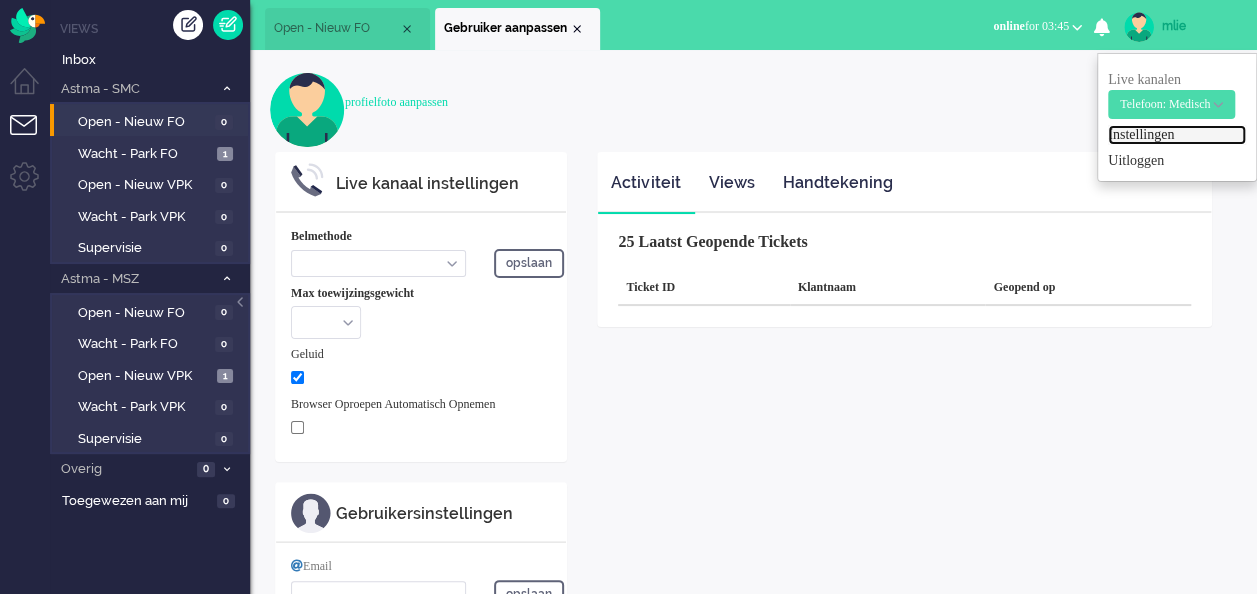 select on "browser" 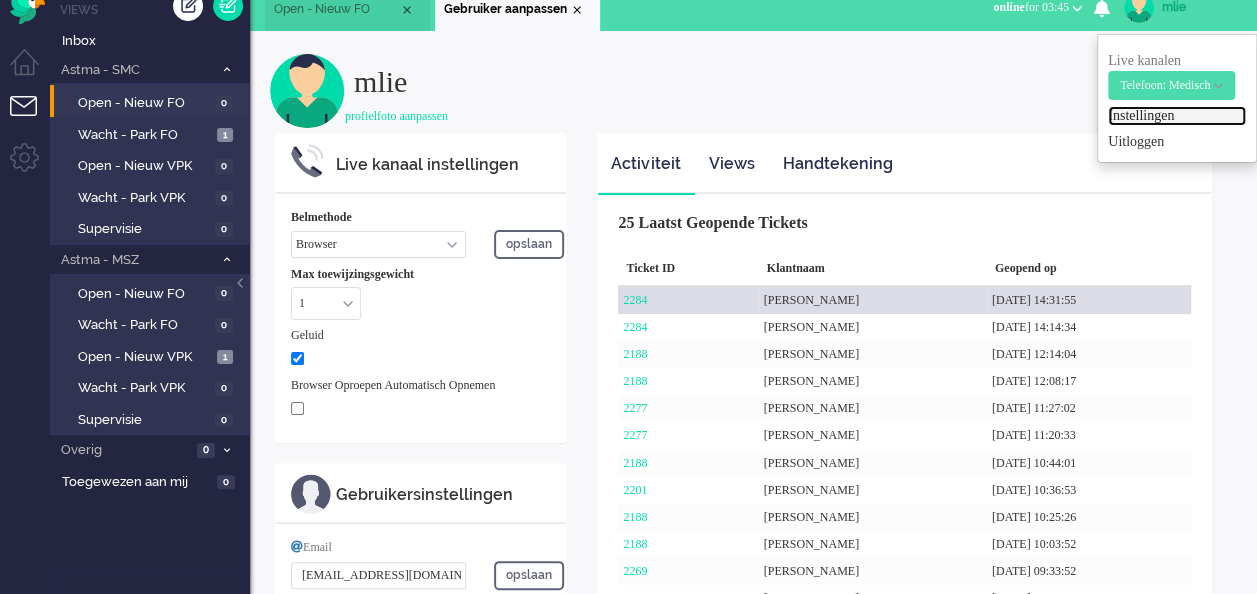scroll, scrollTop: 0, scrollLeft: 0, axis: both 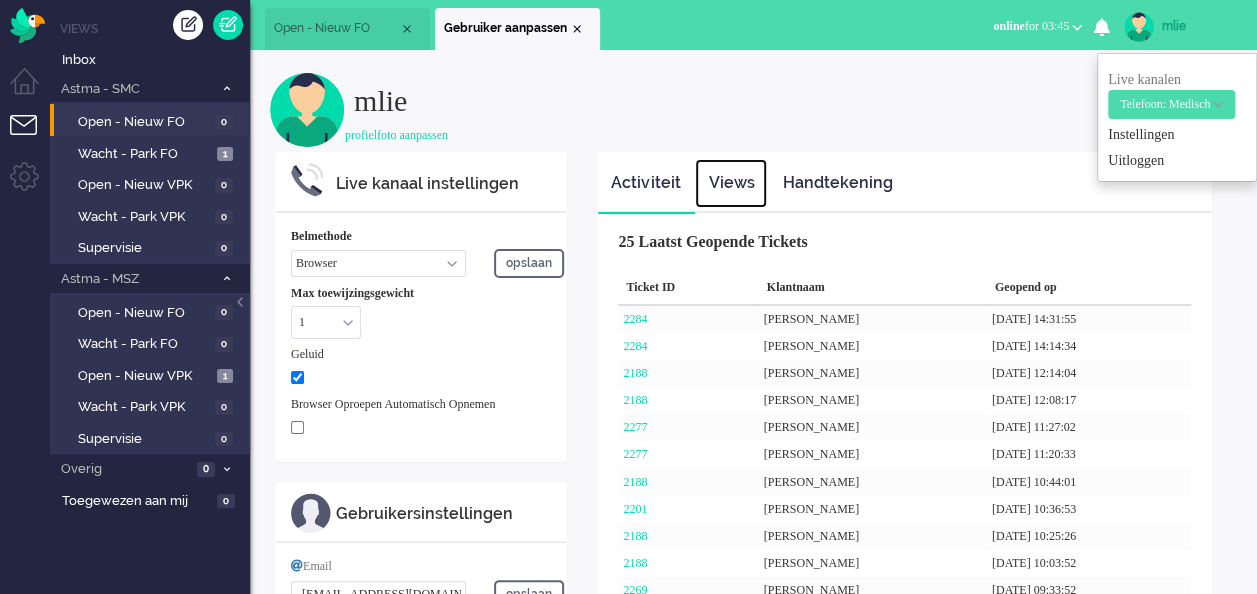 click on "Views" at bounding box center (731, 183) 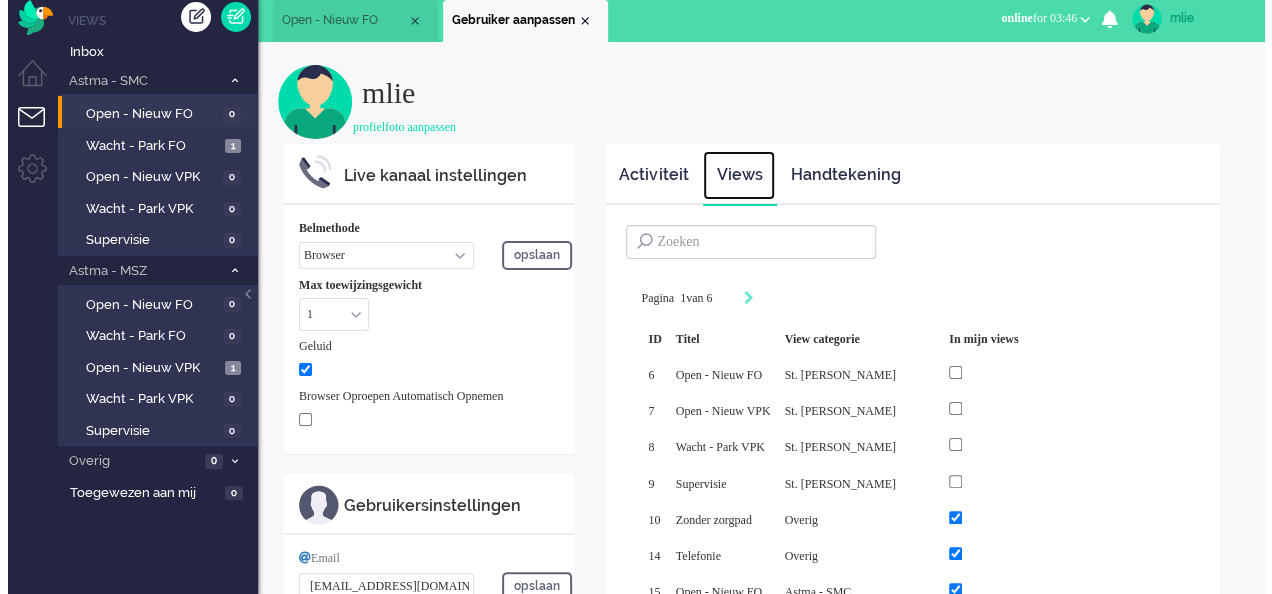 scroll, scrollTop: 0, scrollLeft: 0, axis: both 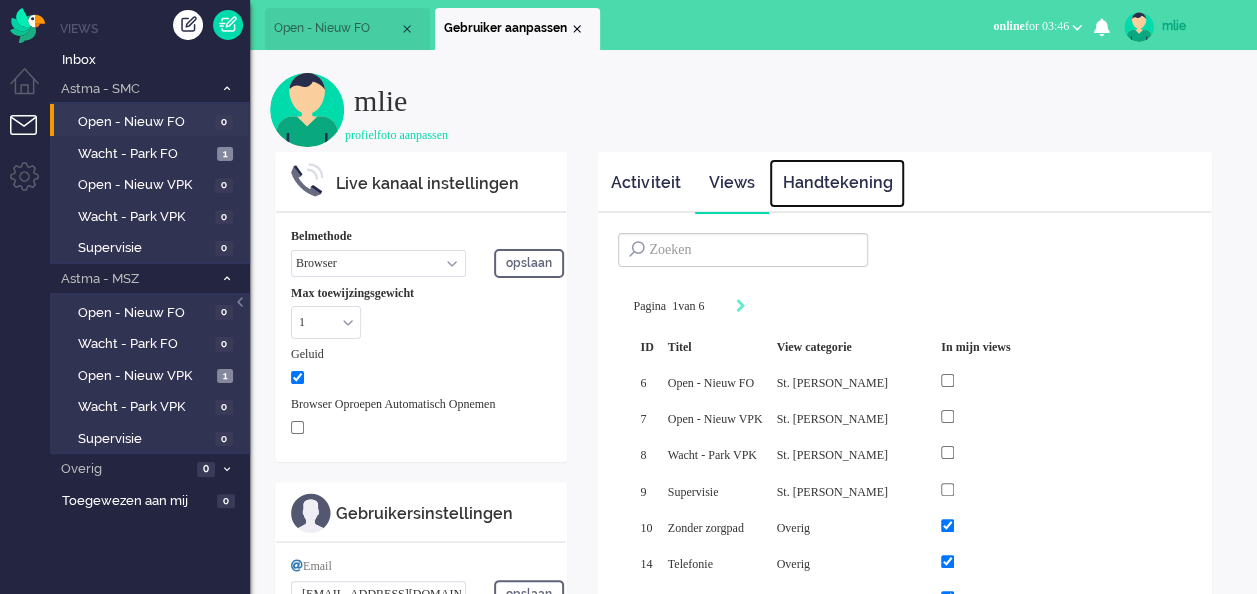 click on "Handtekening" at bounding box center (837, 183) 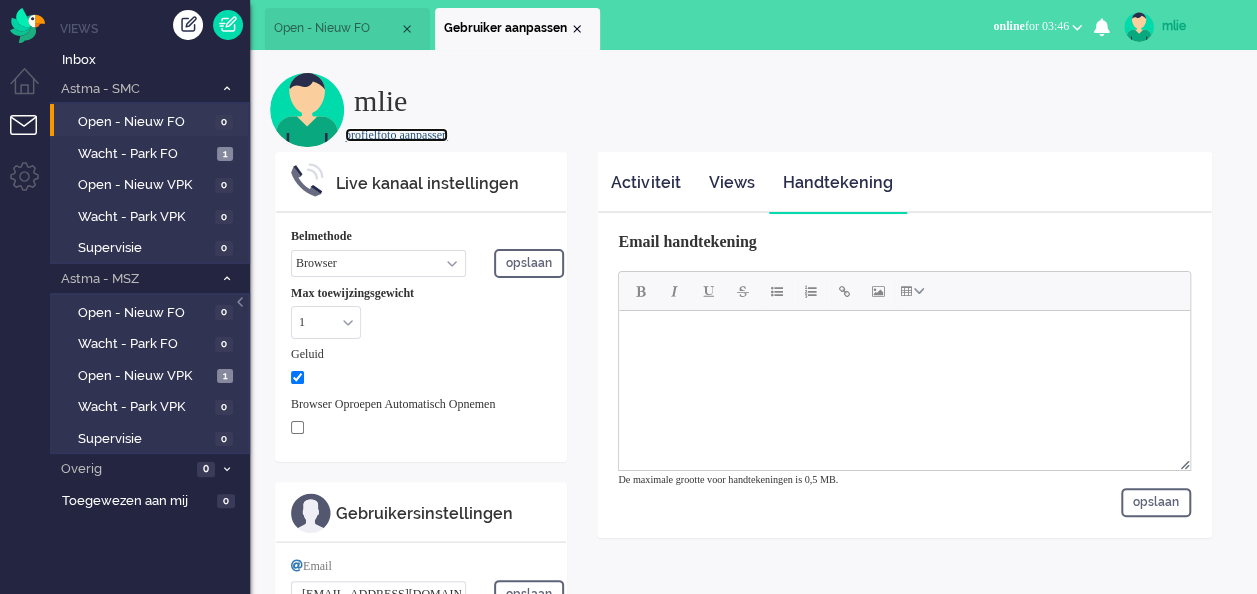 click on "profielfoto aanpassen" 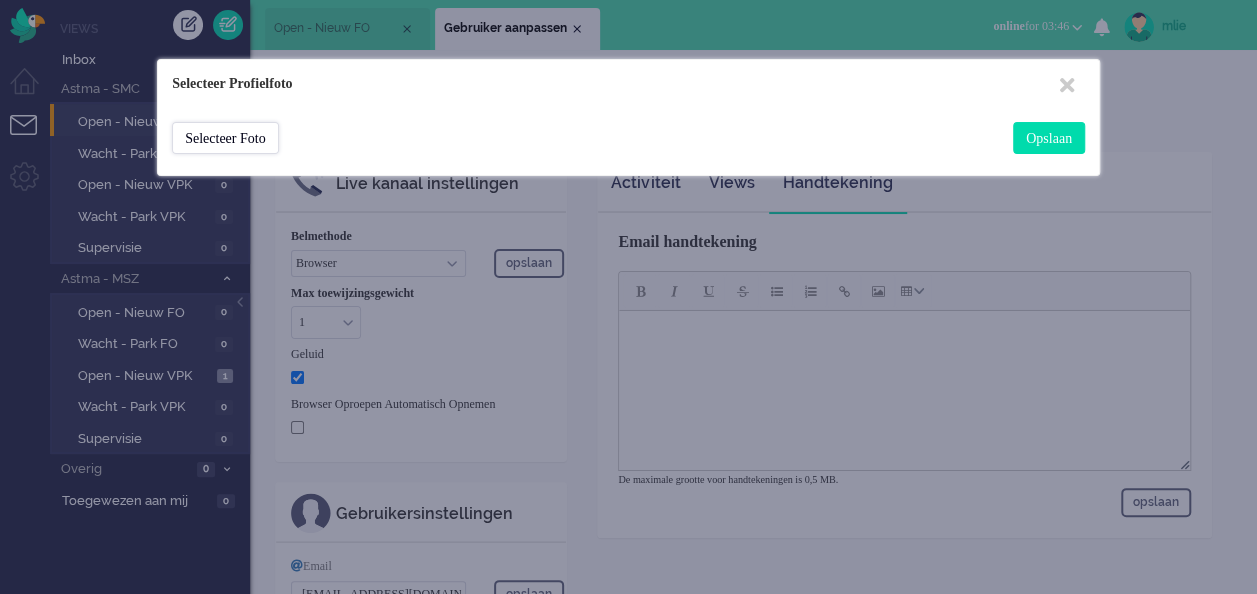 click on "Selecteer Foto" 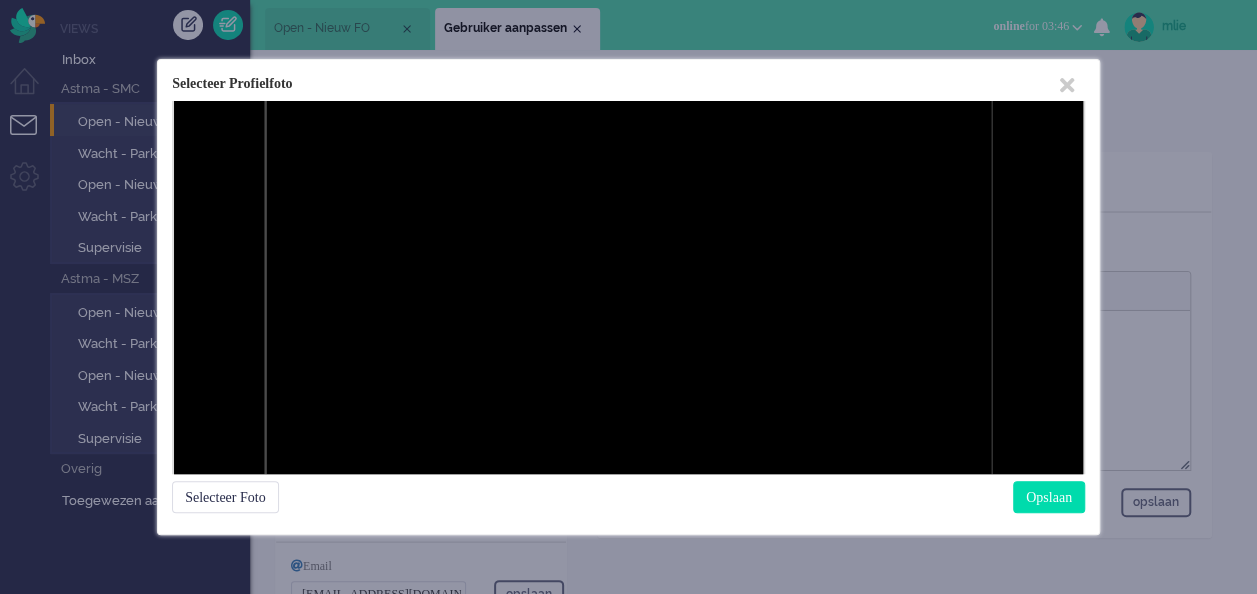 drag, startPoint x: 530, startPoint y: 206, endPoint x: 718, endPoint y: 290, distance: 205.9126 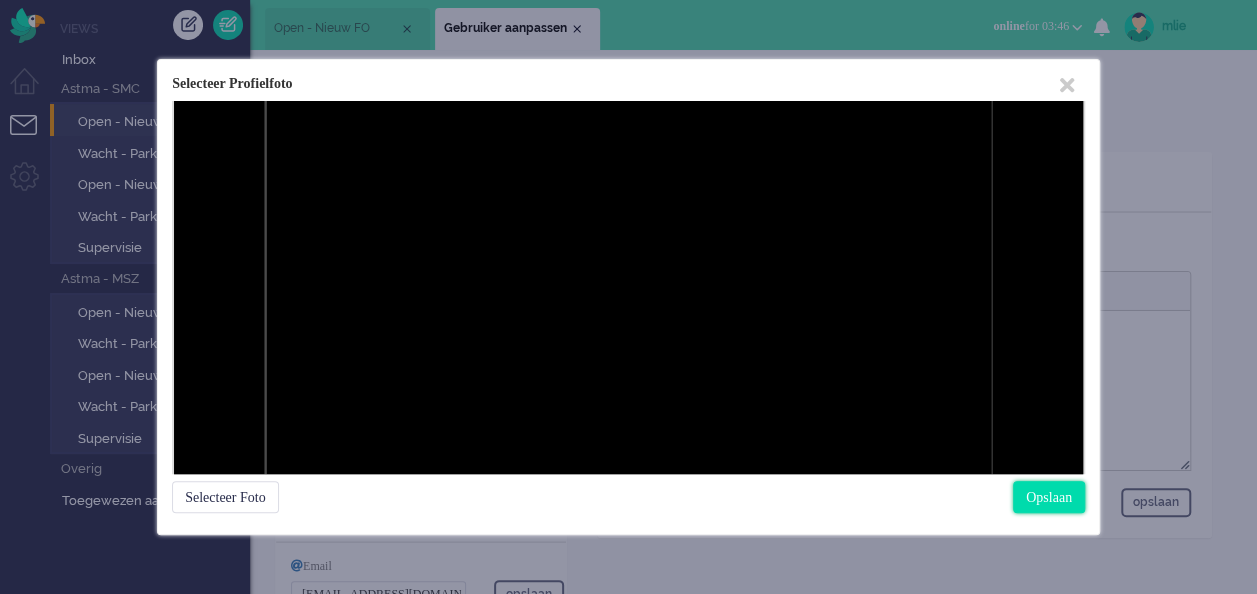 click on "Opslaan" 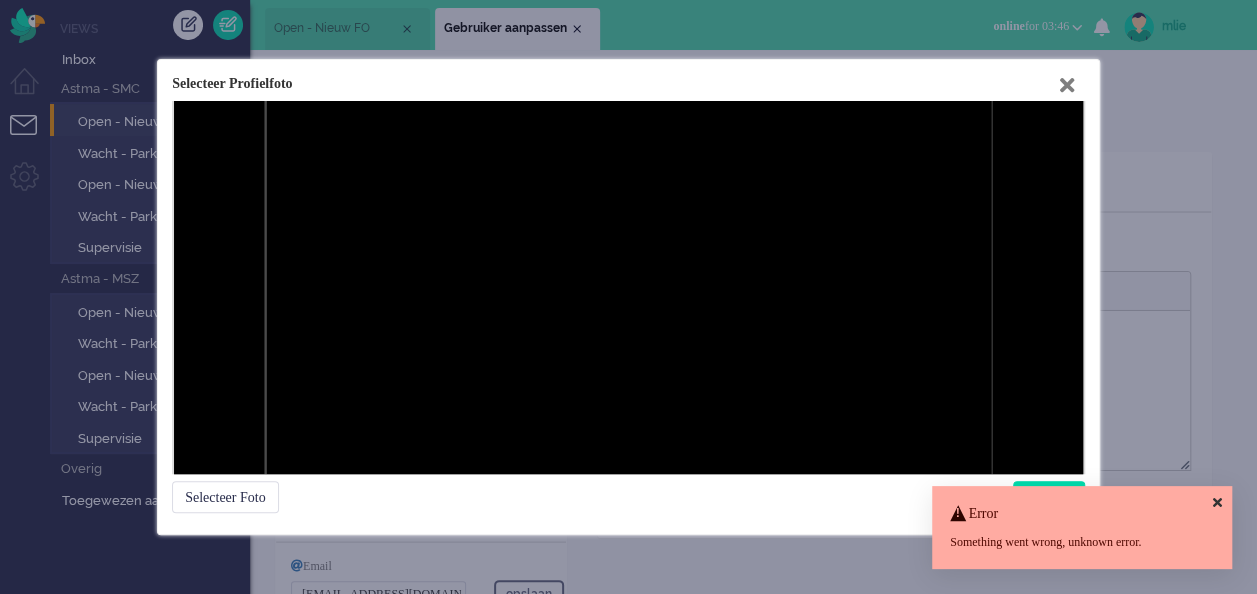 click at bounding box center (1067, 85) 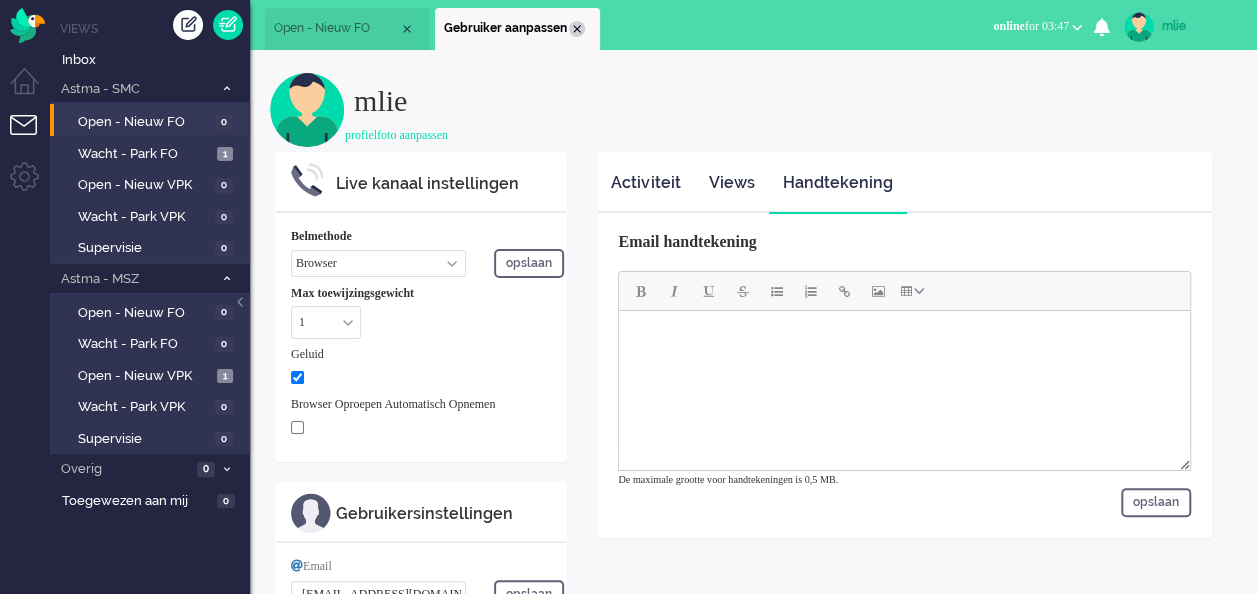 click at bounding box center (577, 29) 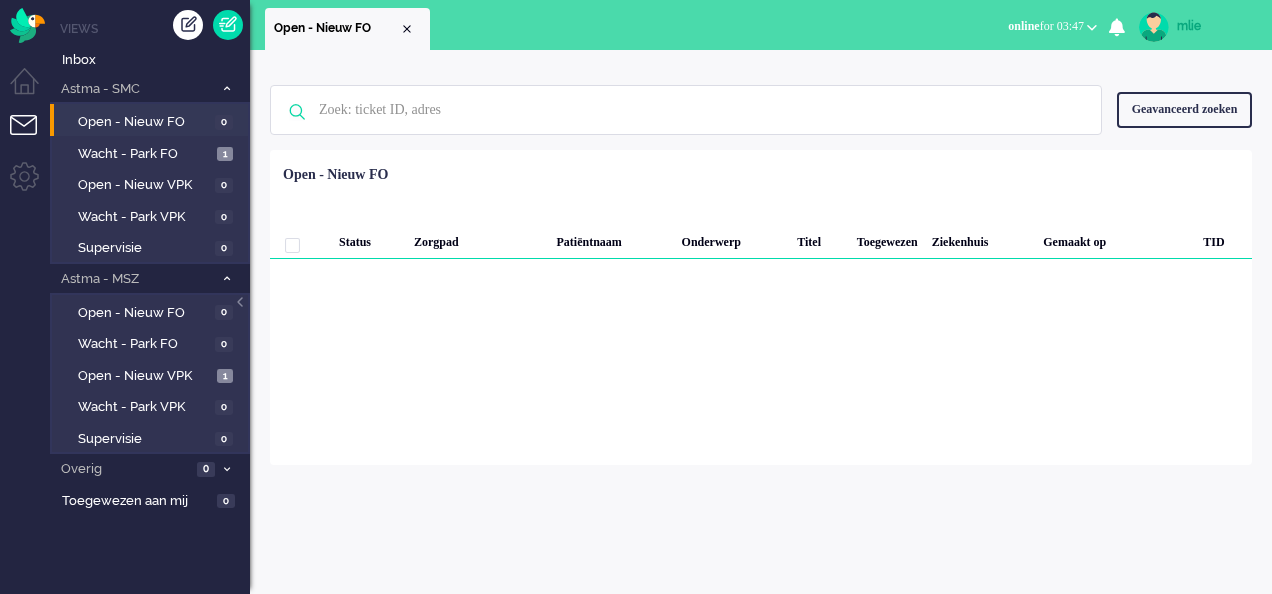 click at bounding box center (226, 88) 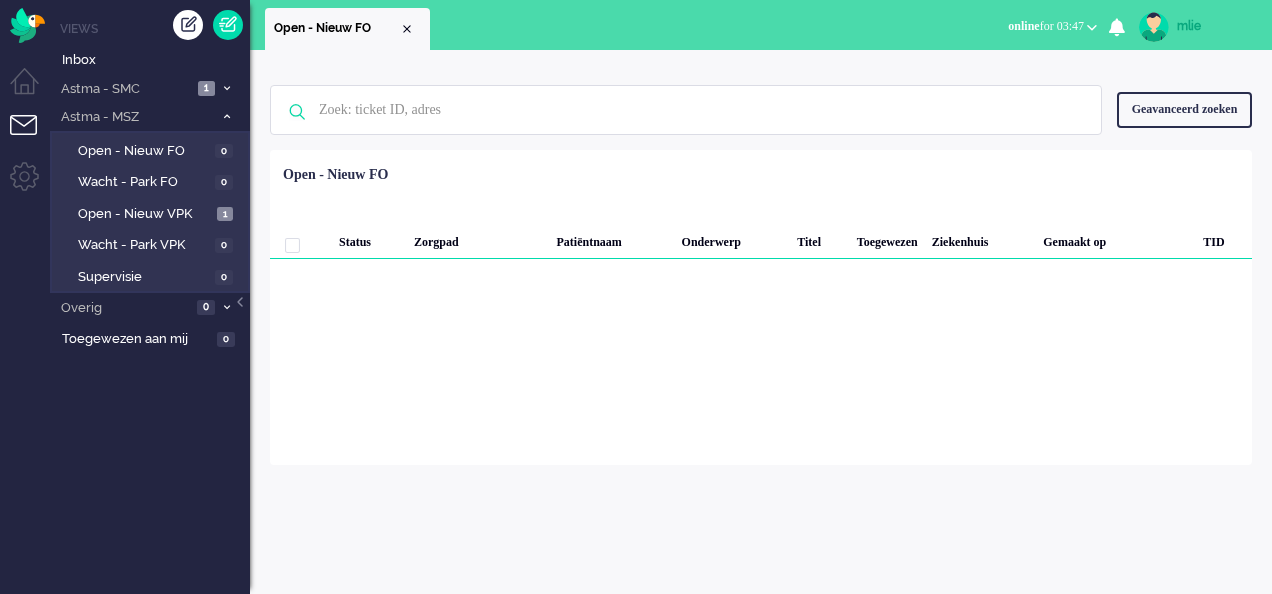 click at bounding box center (226, 88) 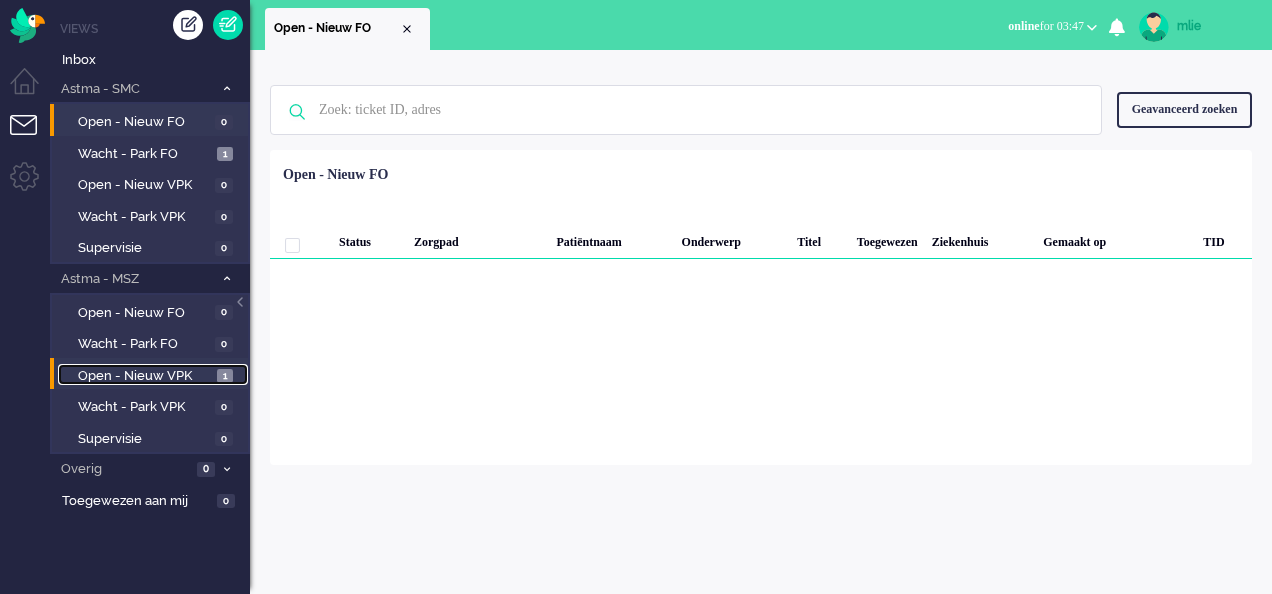 click on "Open - Nieuw VPK" at bounding box center (145, 376) 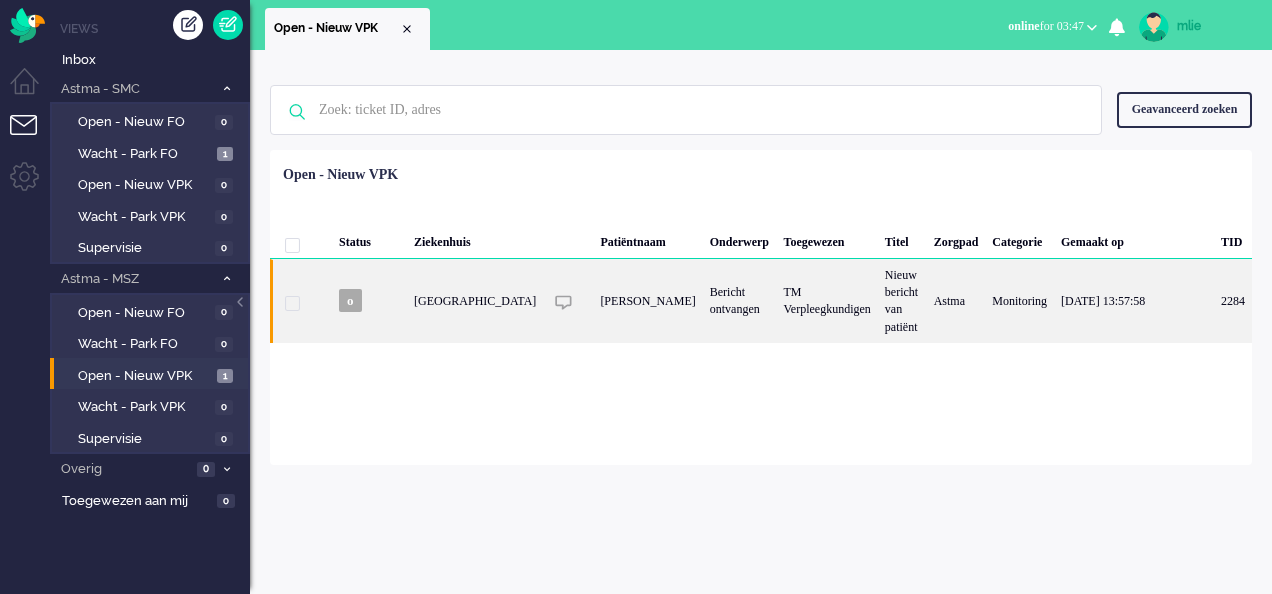 click on "Bericht ontvangen" 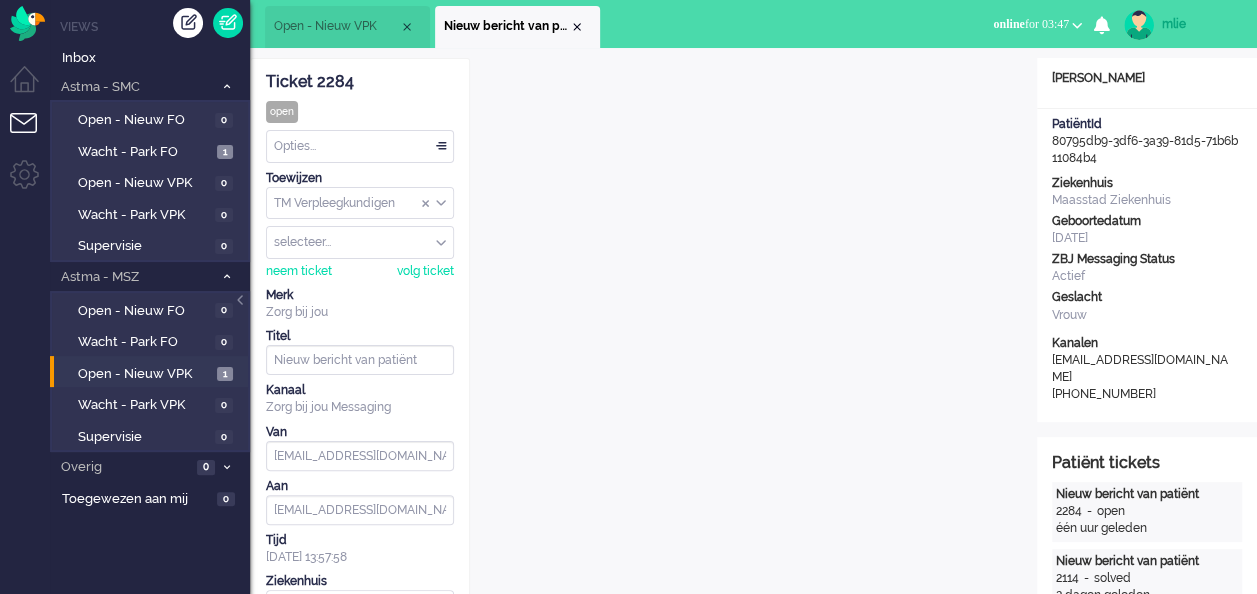 scroll, scrollTop: 0, scrollLeft: 0, axis: both 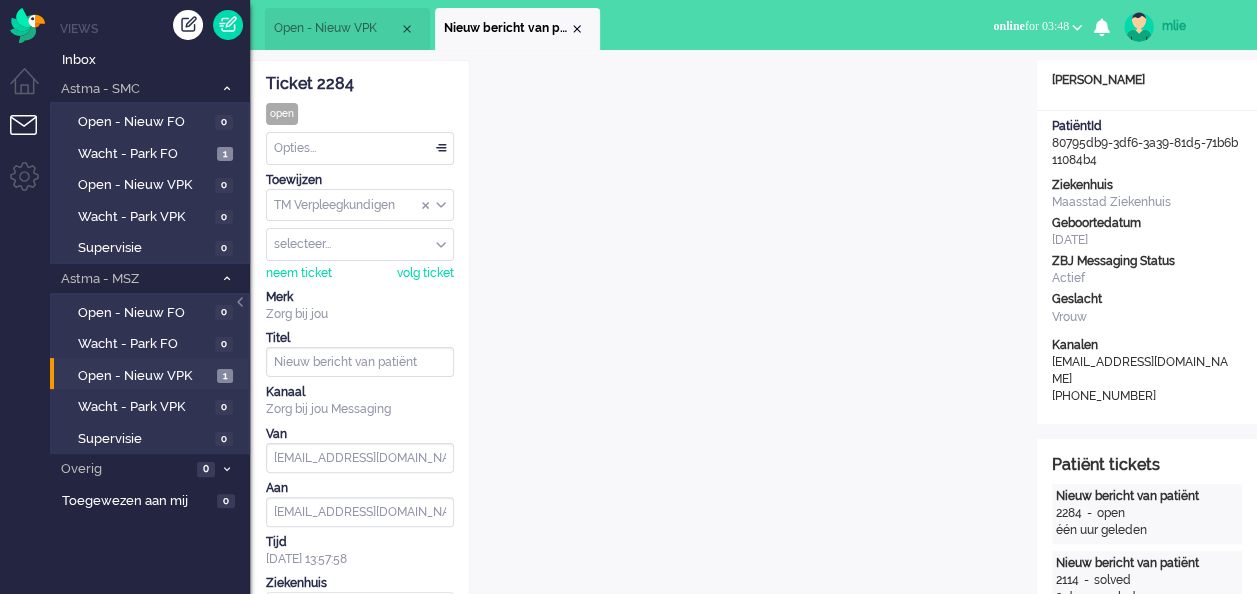 click on "TM Verpleegkundigen" at bounding box center (360, 205) 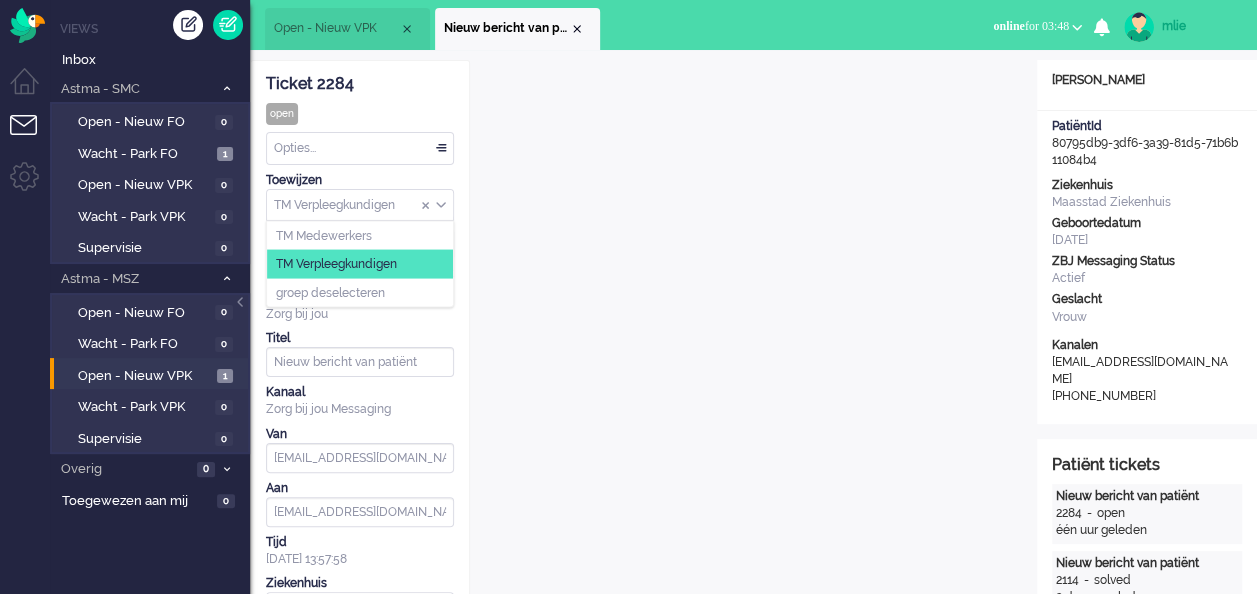 click 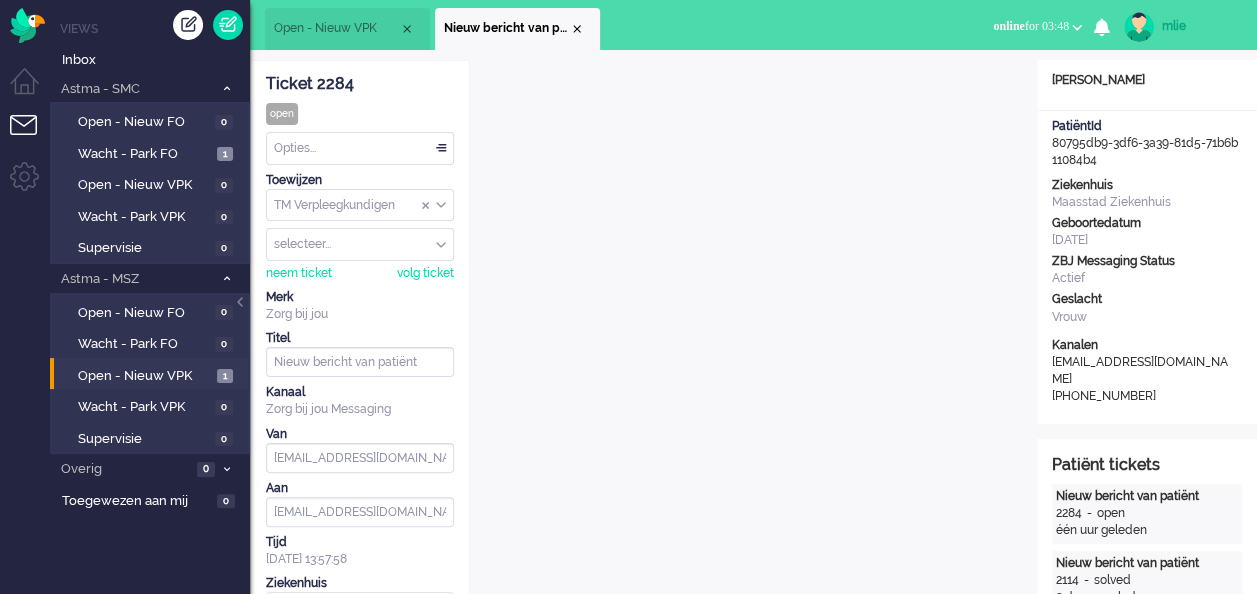 click at bounding box center (360, 244) 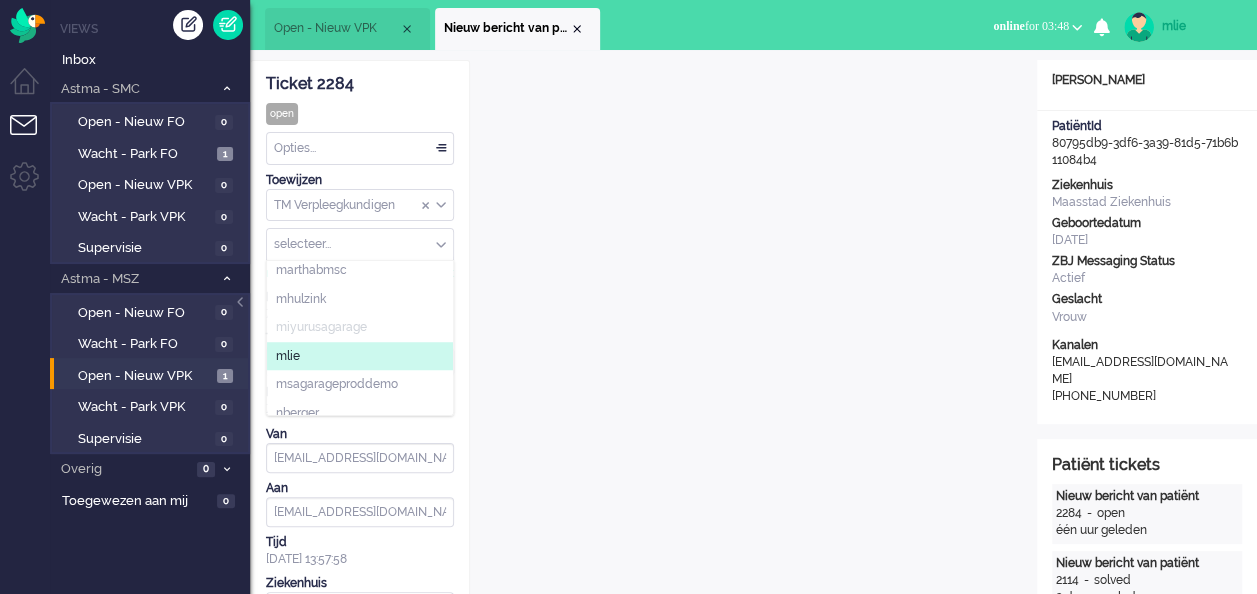 scroll, scrollTop: 800, scrollLeft: 0, axis: vertical 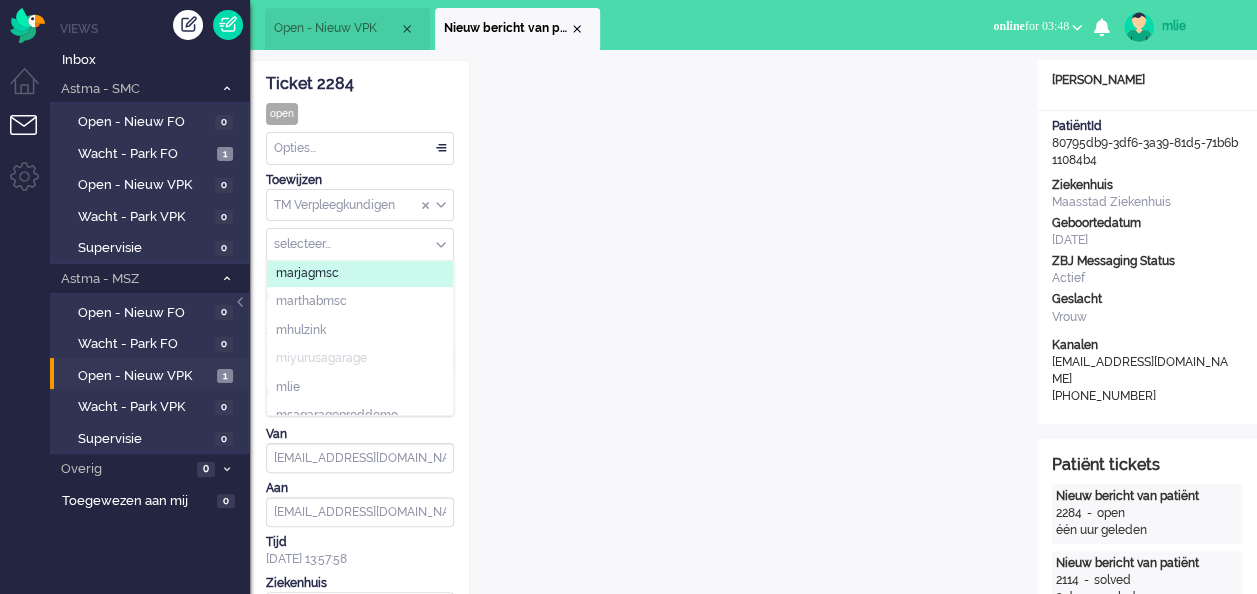 click on "marjagmsc" 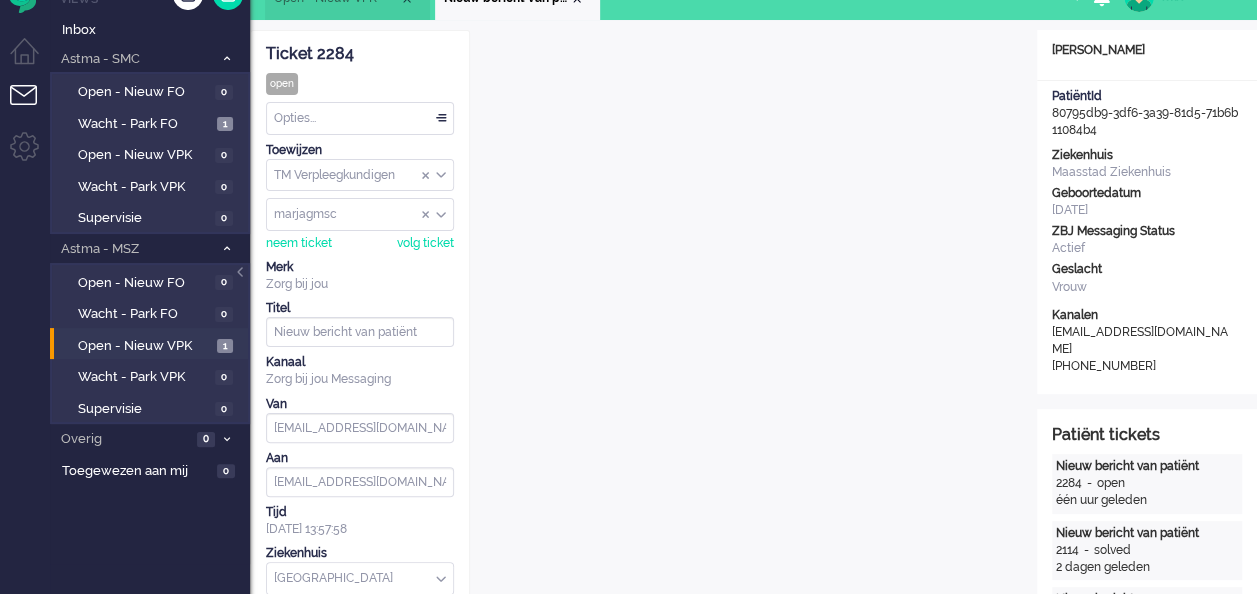 scroll, scrollTop: 0, scrollLeft: 0, axis: both 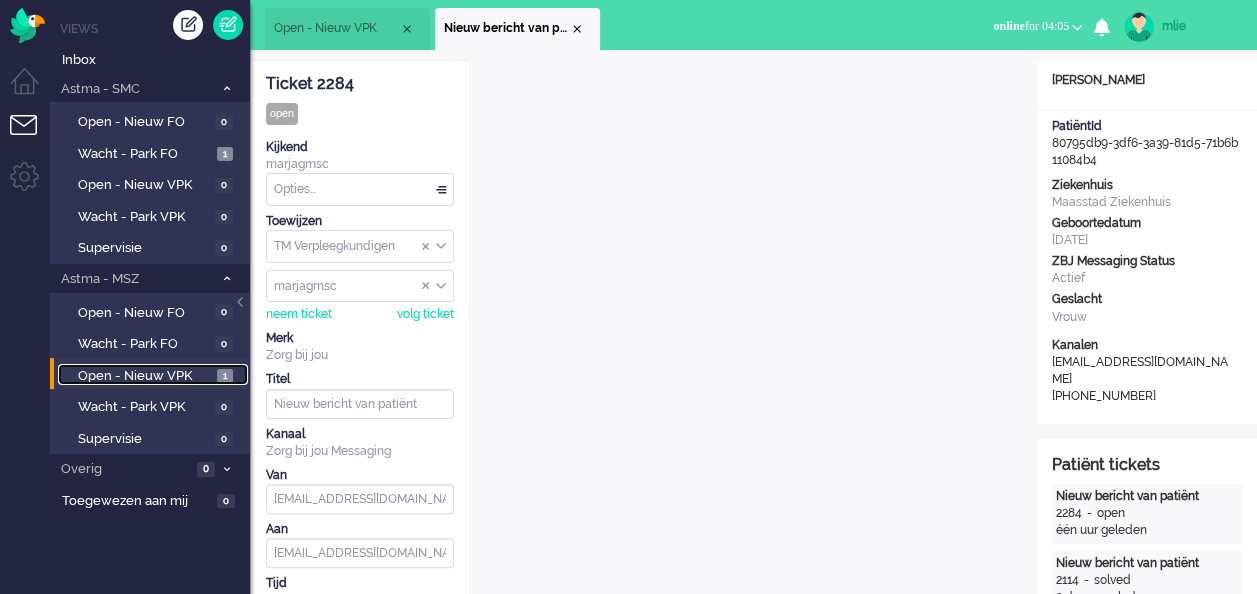 click on "Open - Nieuw VPK" at bounding box center [145, 376] 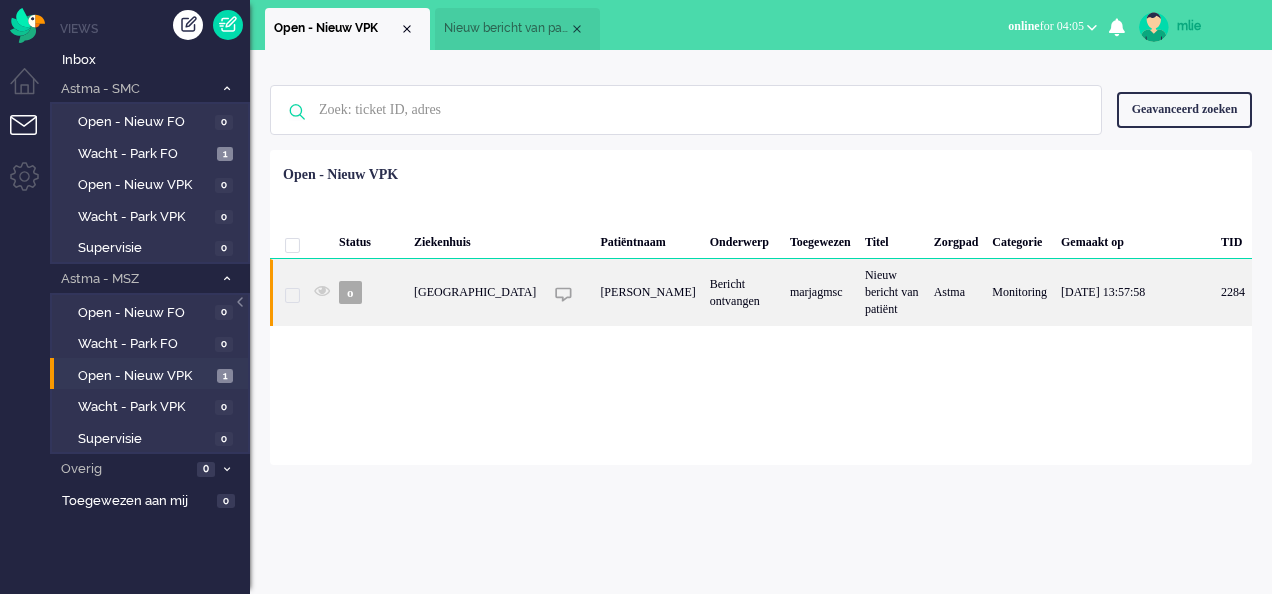 click on "Bericht ontvangen" 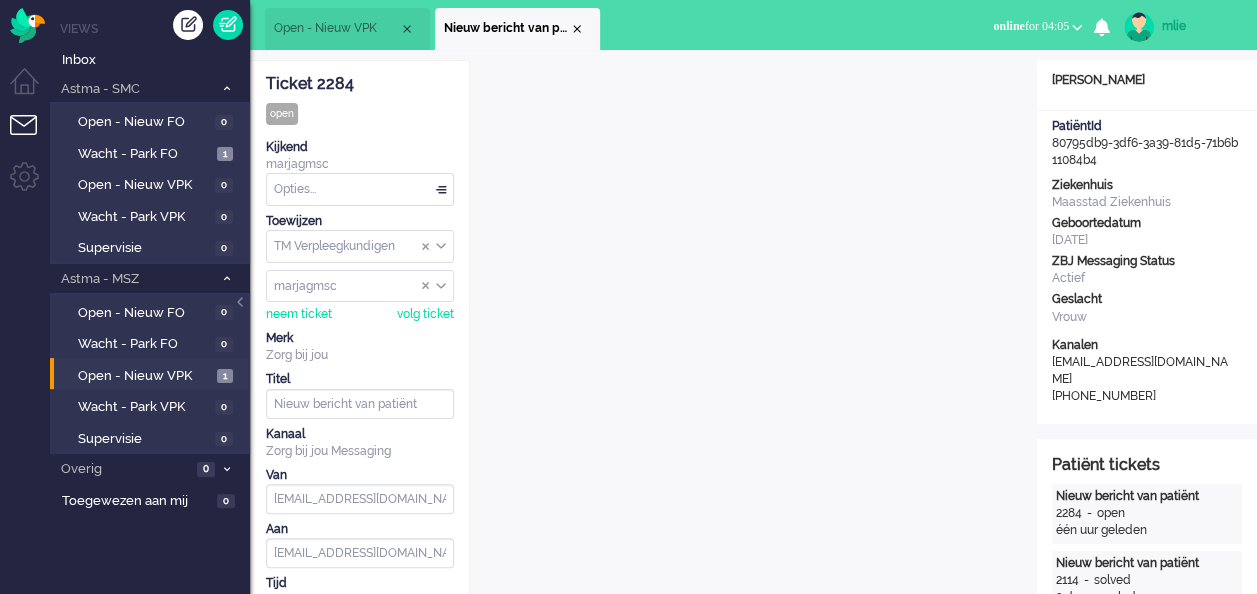 click on "Opties..." at bounding box center (360, 189) 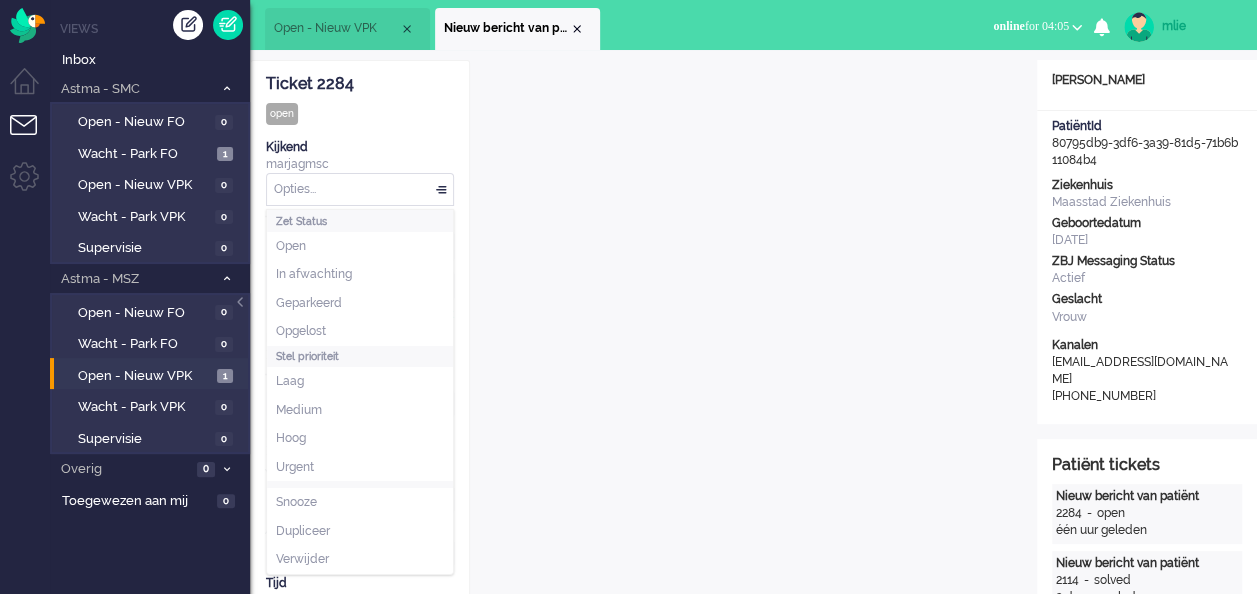 click on "Ticket 2284 open Kijkend marjagmsc  Opties... Zet Status Open In afwachting Geparkeerd Opgelost Stel prioriteit Laag Medium Hoog Urgent Snooze Dupliceer Verwijder Toewijzen TM Verpleegkundigen TM Medewerkers TM Verpleegkundigen groep deselecteren TM Verpleegkundigen marjagmsc biancanmsc christietmsc claudiammsc crisnmsc daniellesmsc davidnmsc denisebmsc denisehmsc dmeelis ealexander fgrutters GeraldJmsc gvandekempe hbenard i.huikko isawmsc jeannetgmsc jorisprod jorisprodadmin jvanseijen jverboekend jverboekendnurse kimkmsc liesbethvmsc ltas lusciialarms margalmsc marinadmsc marjagmsc marthabmsc mhulzink miyurusagarage mlie msagarageproddemo nberger NienkeHmsc pattylmsc plaan SabineBmsc samanthapmsc stanmsc support tvanderzanden vvuoriprod winegum-[PERSON_NAME] younjuwmsc ZbjCareProfessionalsteam zbjcareprofessionalsteamomnideskchatagent Zorg-bij-jou zorgbijjou gebruiker deselecteren marjagmsc neem ticket volg ticket Merk Zorg bij jou Titel Nieuw bericht van patiënt Kanaal Zorg bij jou Messaging Van Aan Tijd" at bounding box center [360, 477] 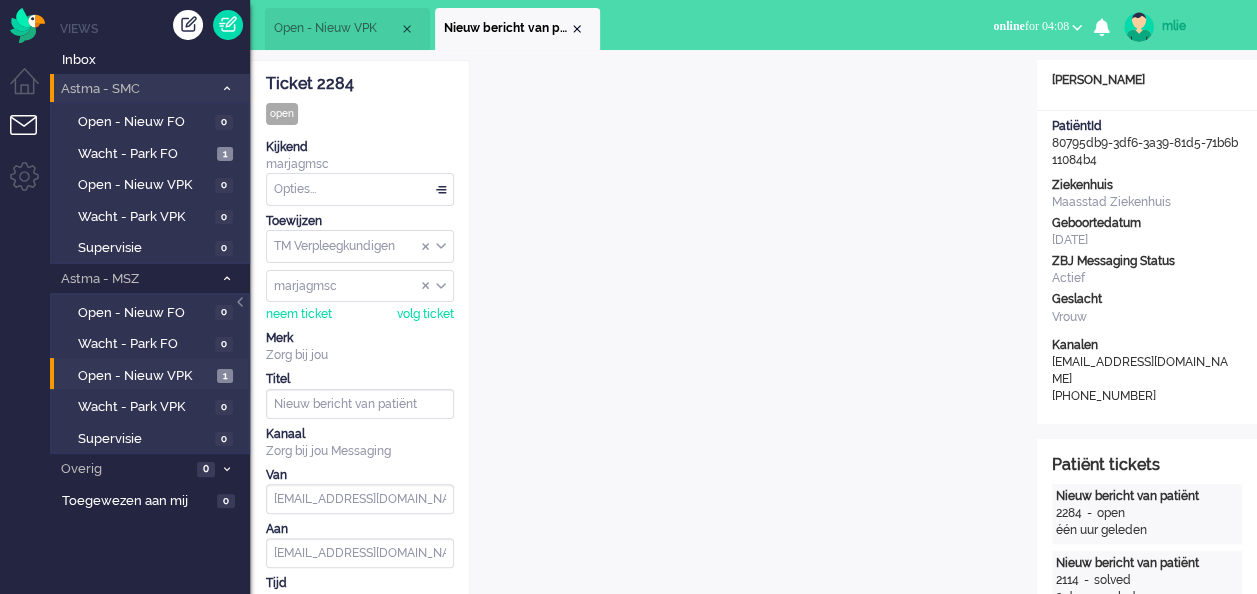 click on "Astma - SMC
1" at bounding box center (150, 88) 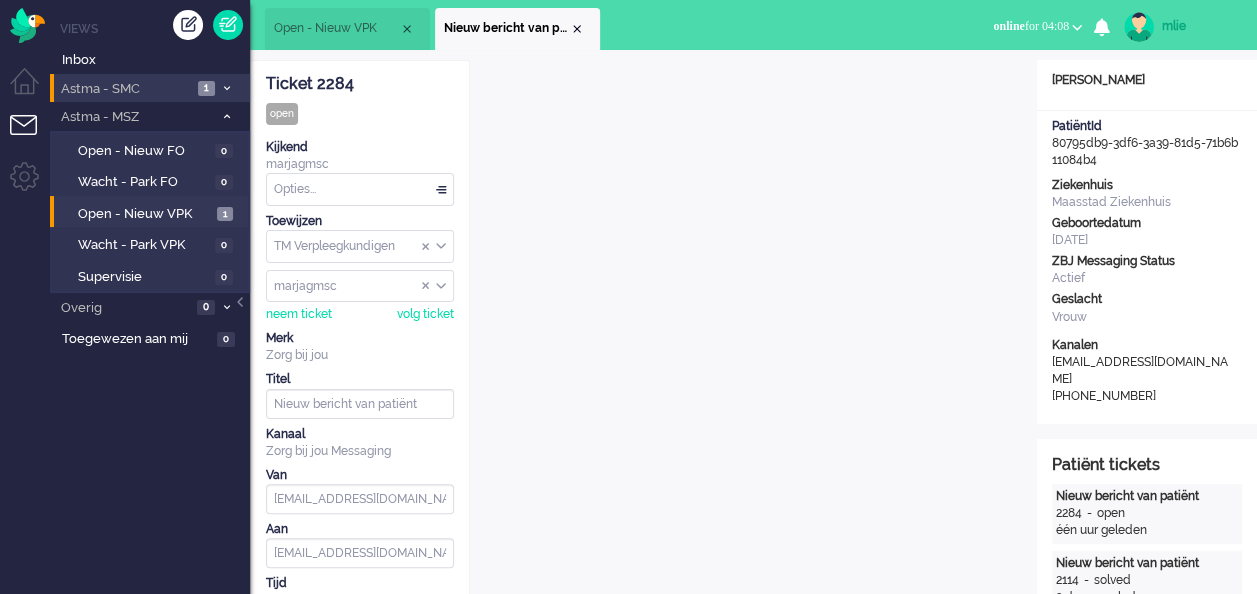 click on "Astma - SMC
1" at bounding box center (150, 88) 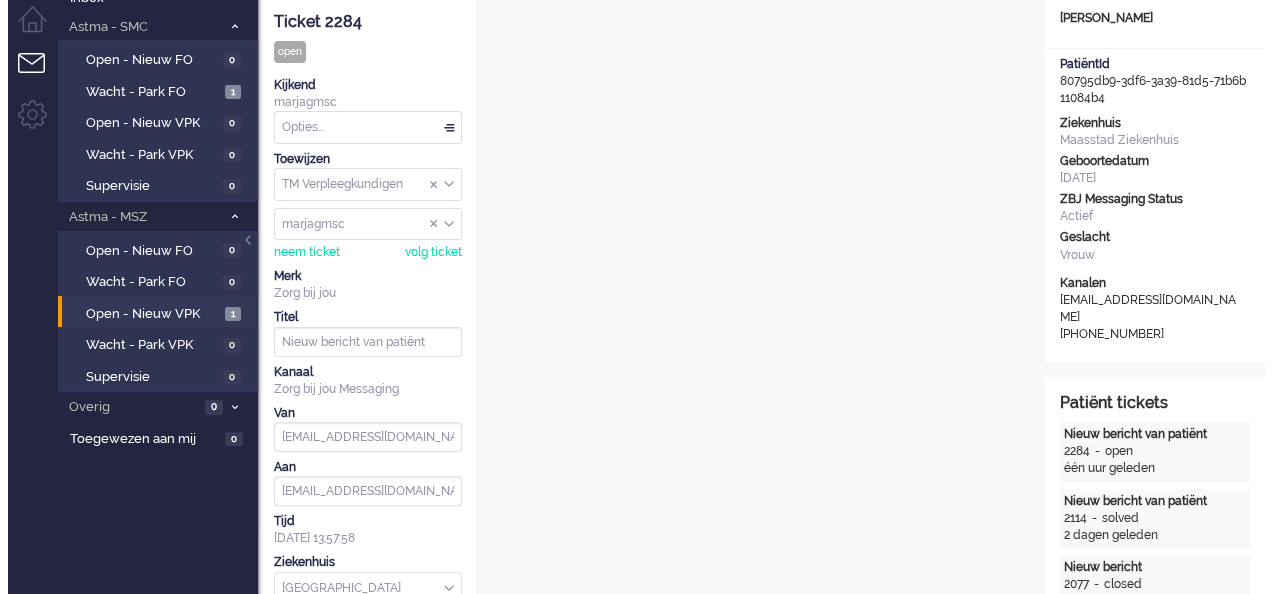 scroll, scrollTop: 0, scrollLeft: 0, axis: both 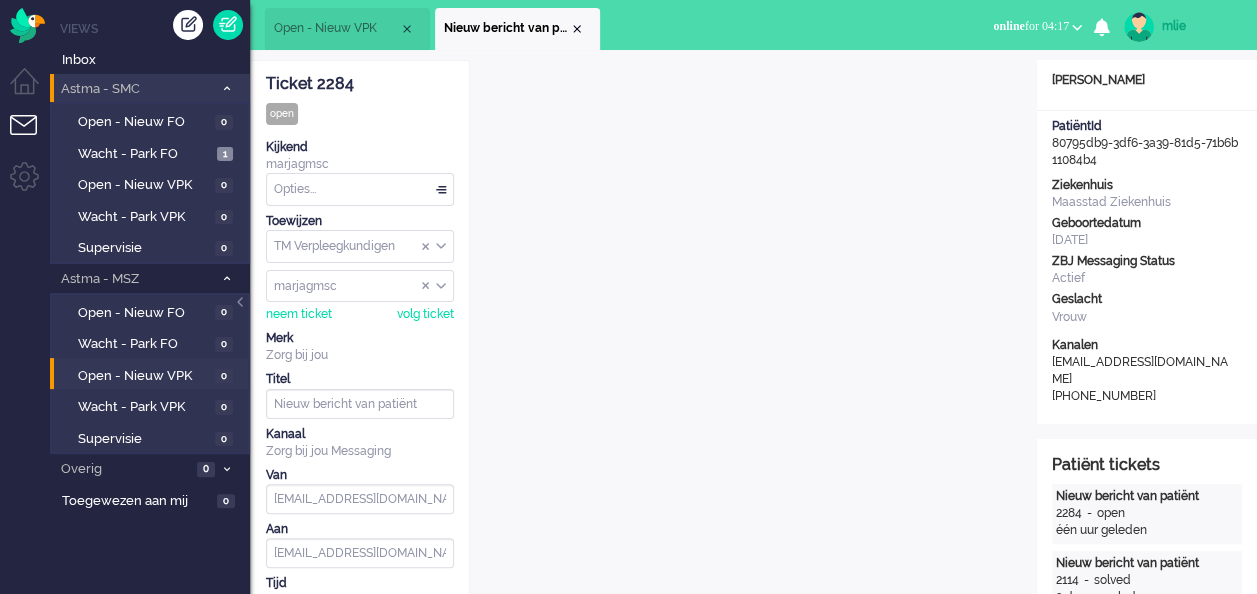 click at bounding box center (226, 88) 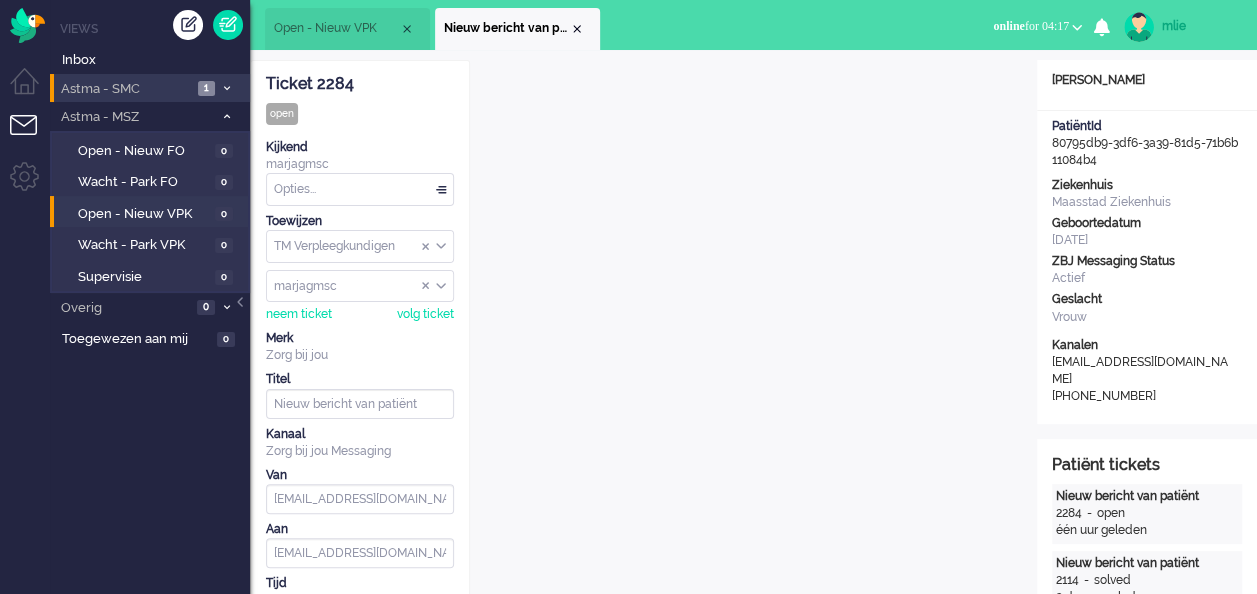 click at bounding box center (226, 88) 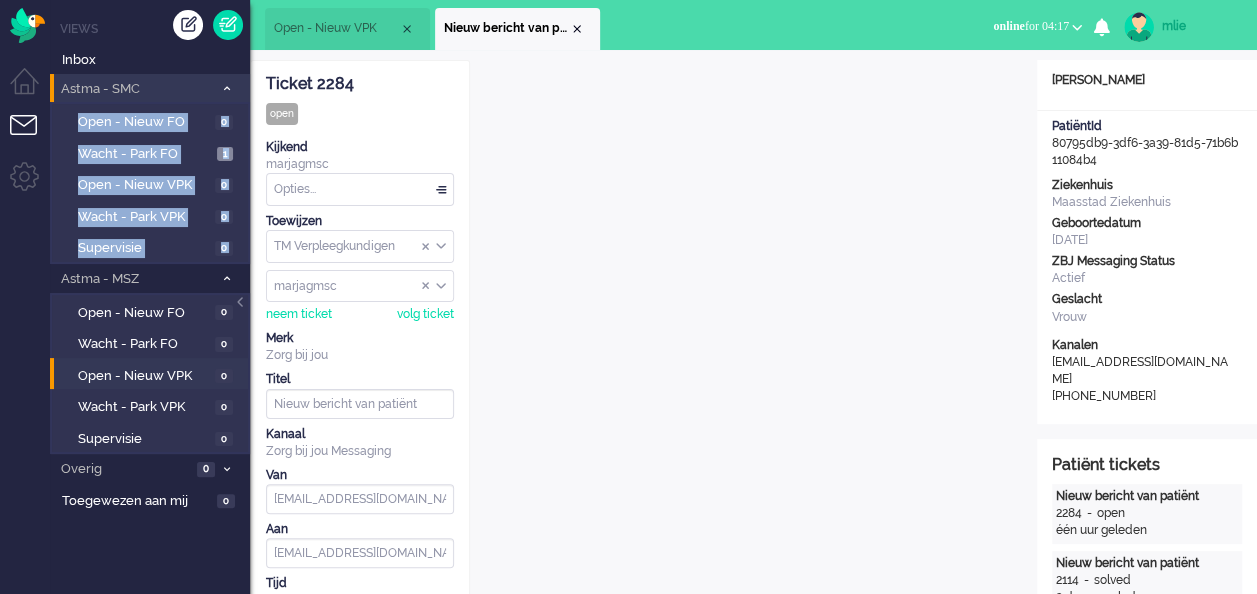 click on "Astma - SMC
1" at bounding box center (150, 88) 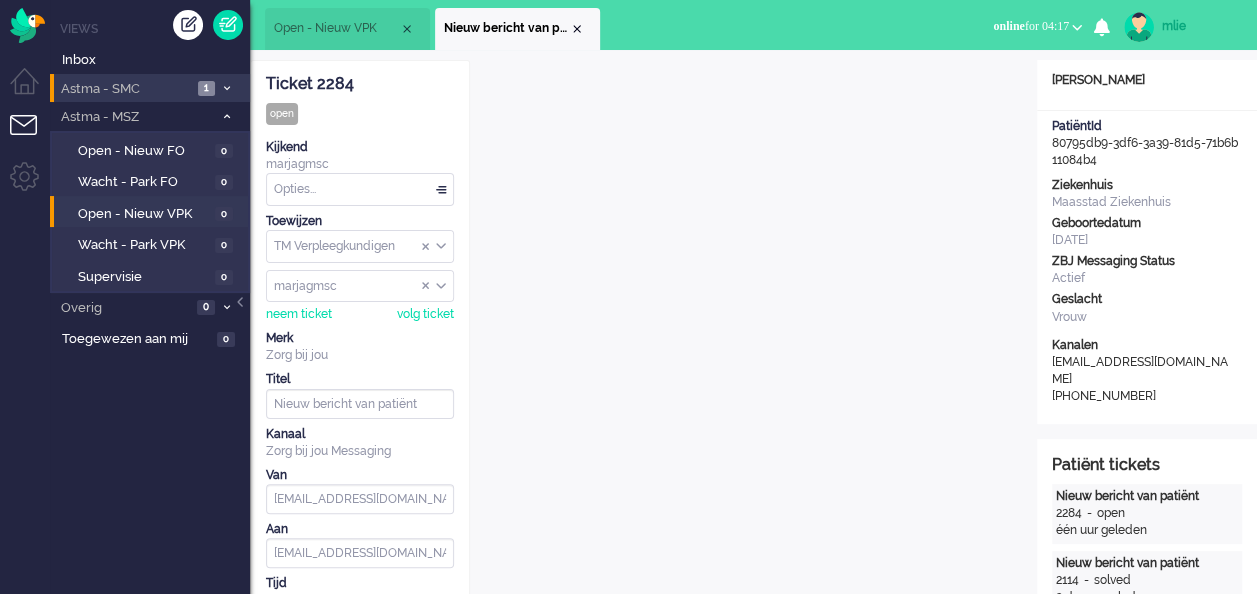 click on "Astma - SMC
1" at bounding box center (150, 88) 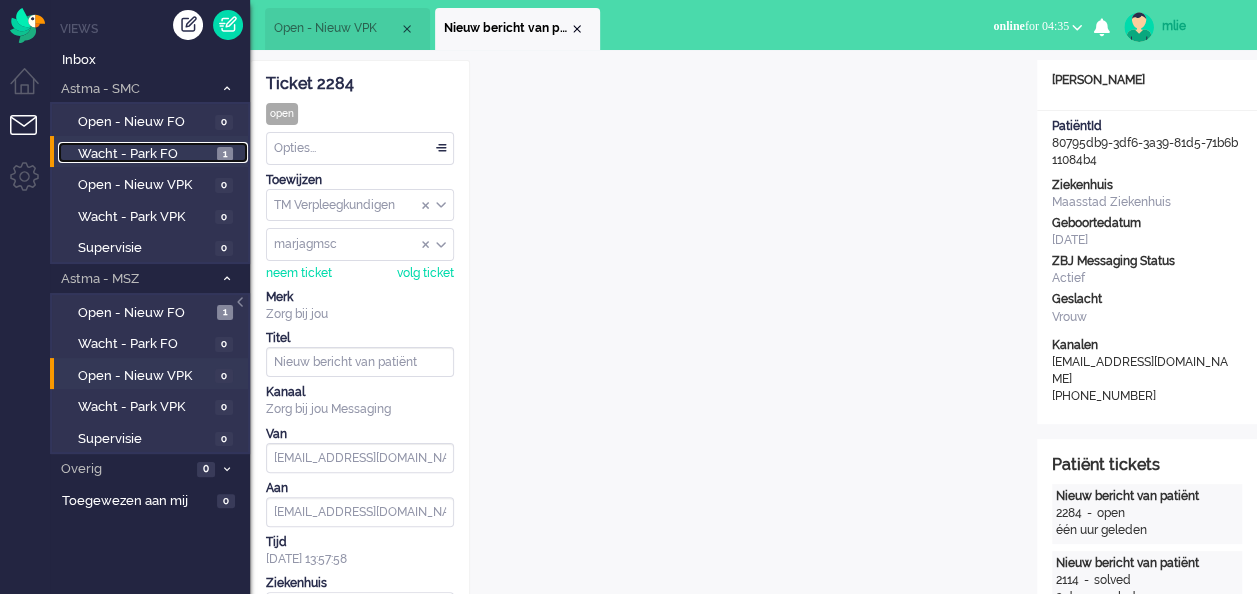 click on "Wacht - Park FO" at bounding box center (145, 154) 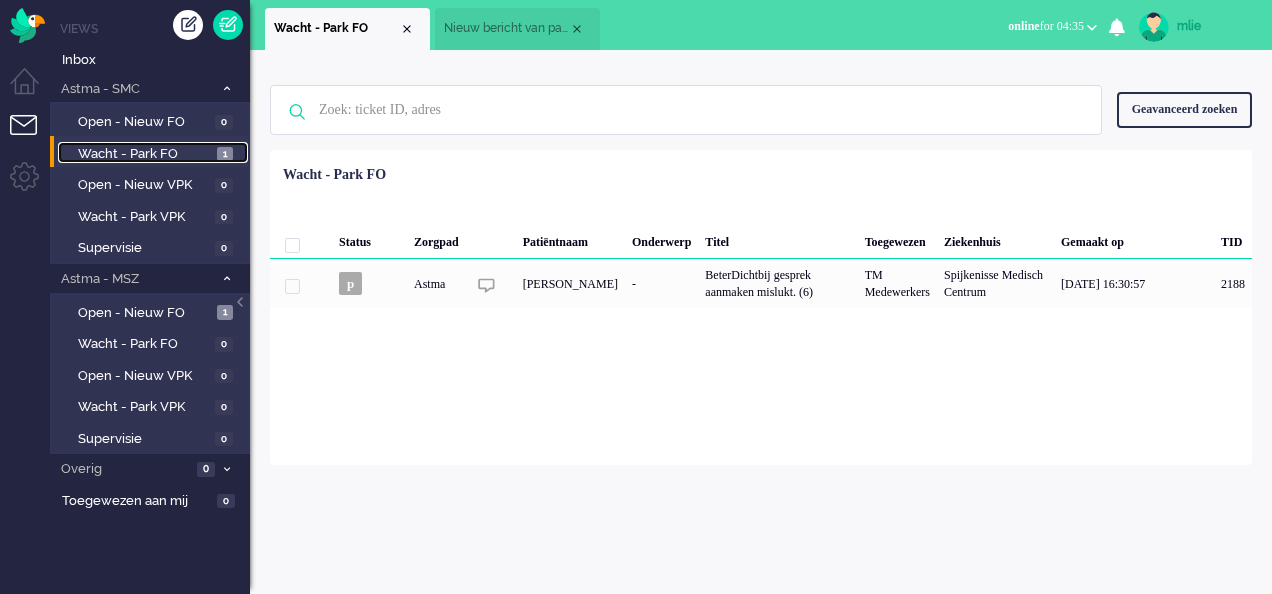 click on "Nieuw bericht van patiënt" at bounding box center [506, 28] 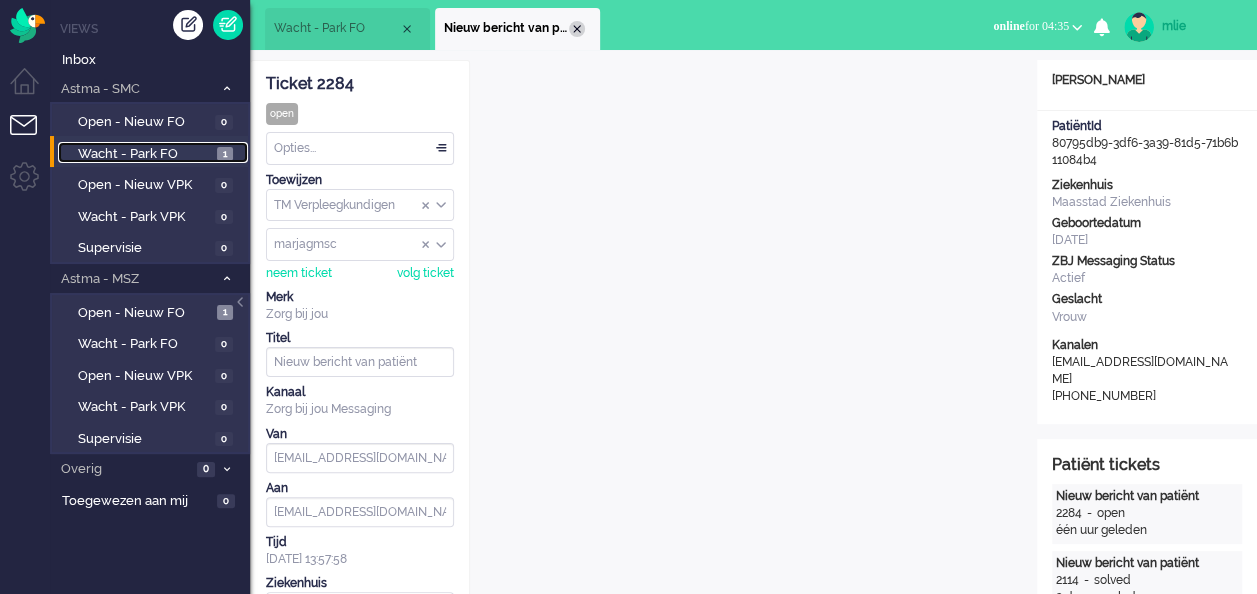 click at bounding box center [577, 29] 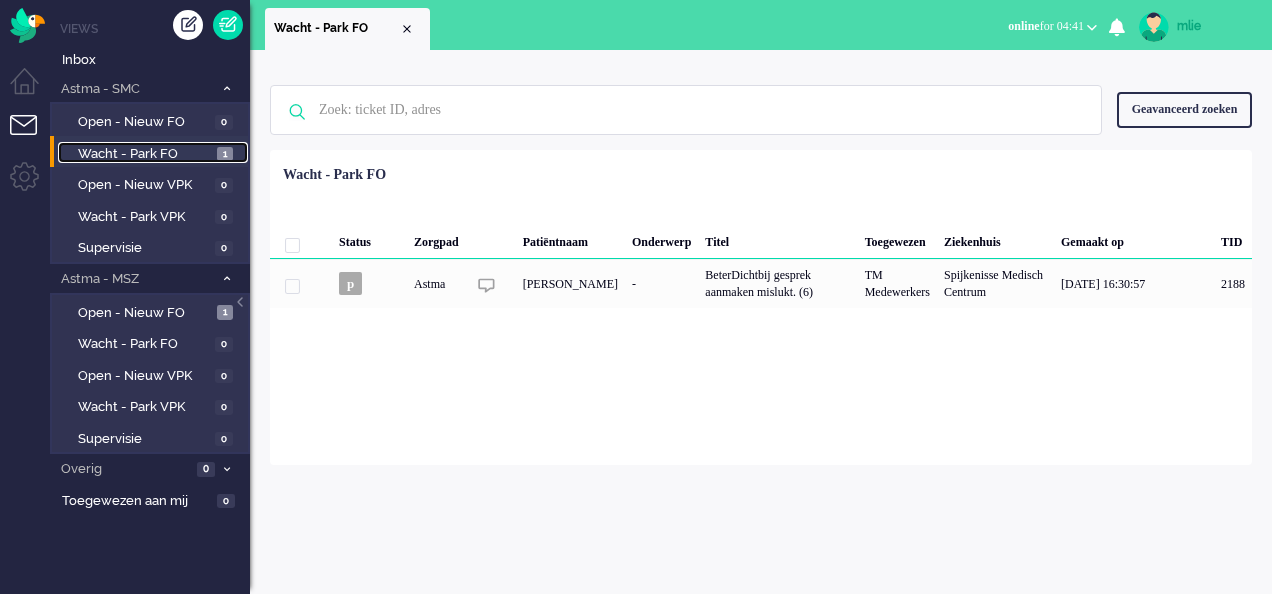 click on "Wacht - Park FO" at bounding box center (145, 154) 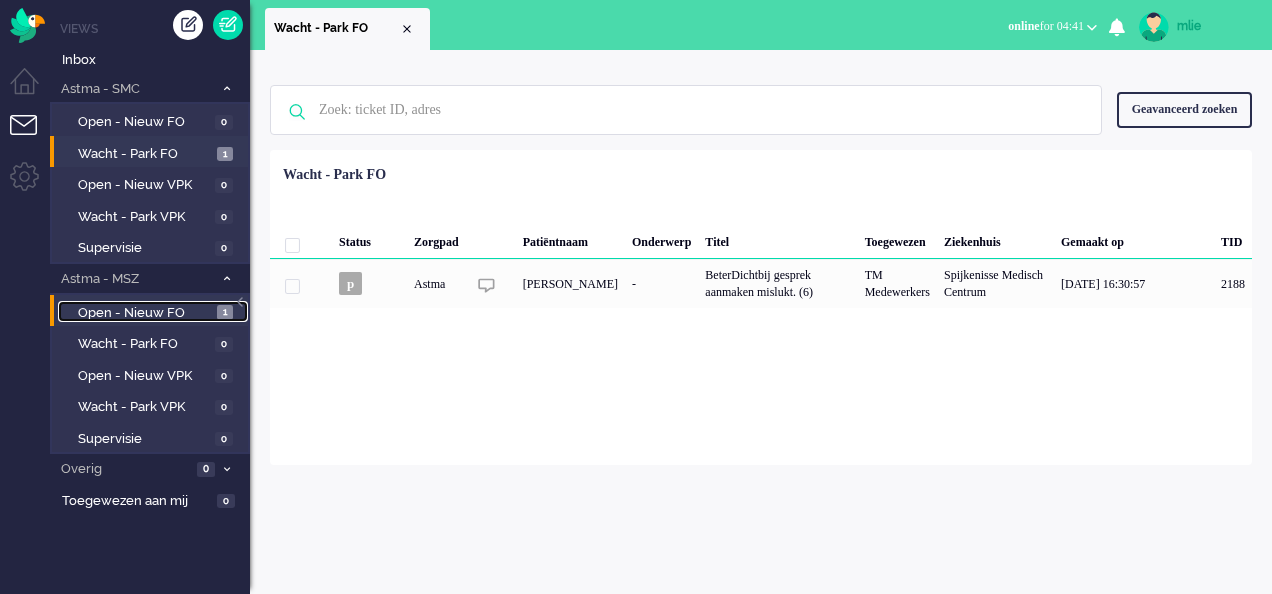 click on "Open - Nieuw FO" at bounding box center [145, 313] 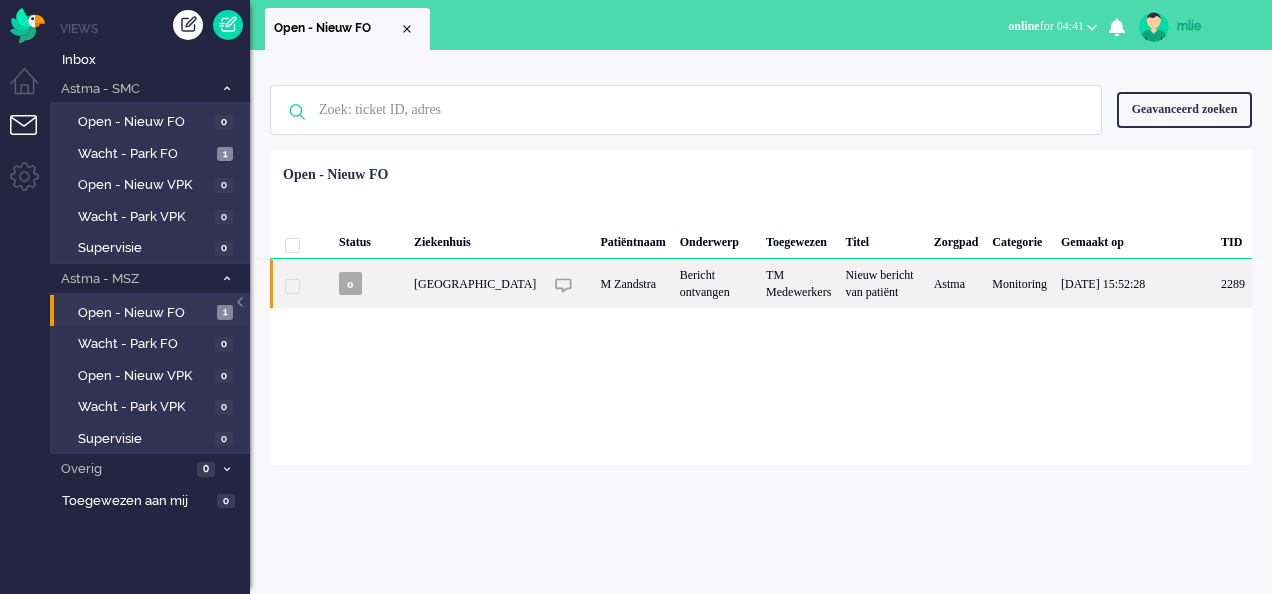 click on "M Zandstra" 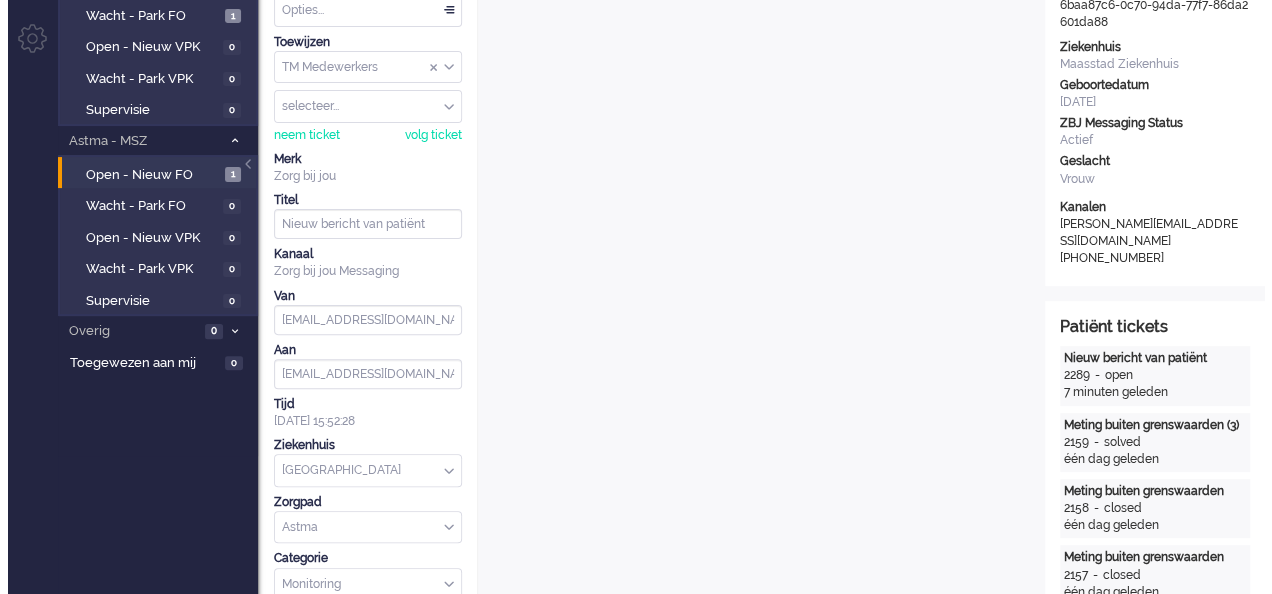 scroll, scrollTop: 0, scrollLeft: 0, axis: both 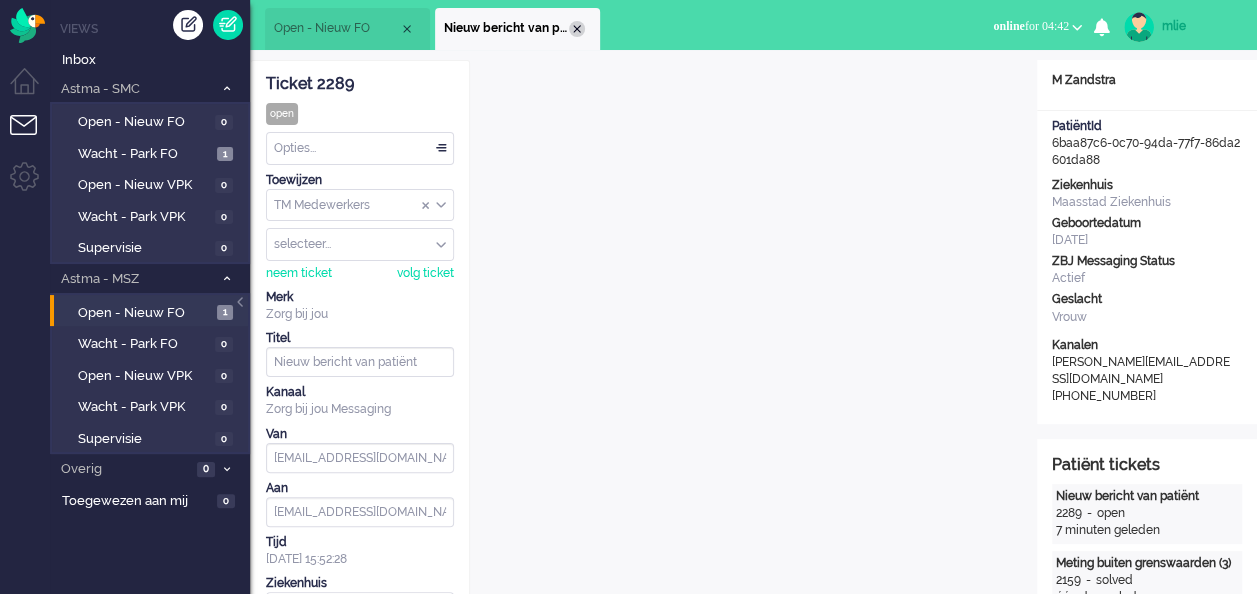 click at bounding box center [577, 29] 